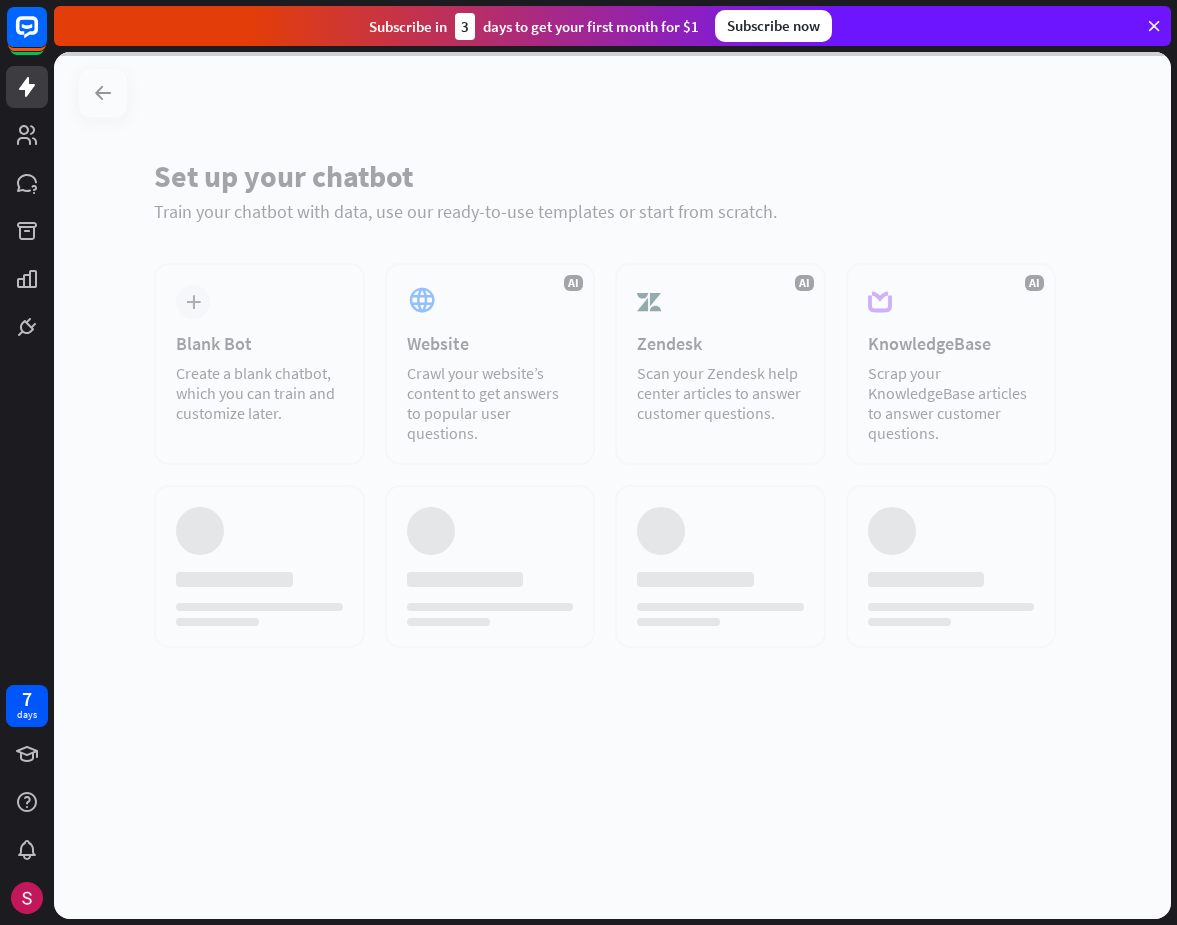 scroll, scrollTop: 0, scrollLeft: 0, axis: both 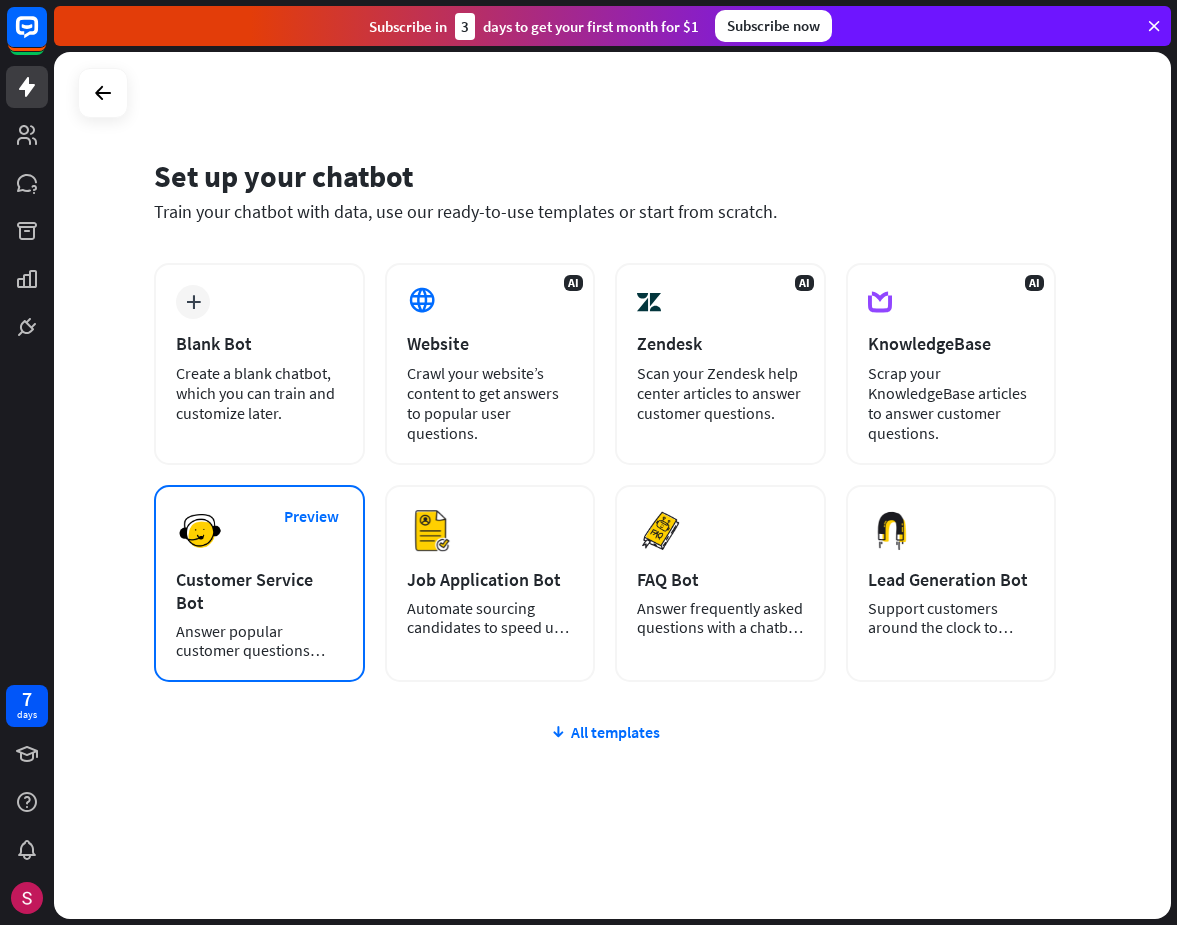 click on "Preview
Customer Service Bot
Answer popular customer questions 24/7." at bounding box center (259, 583) 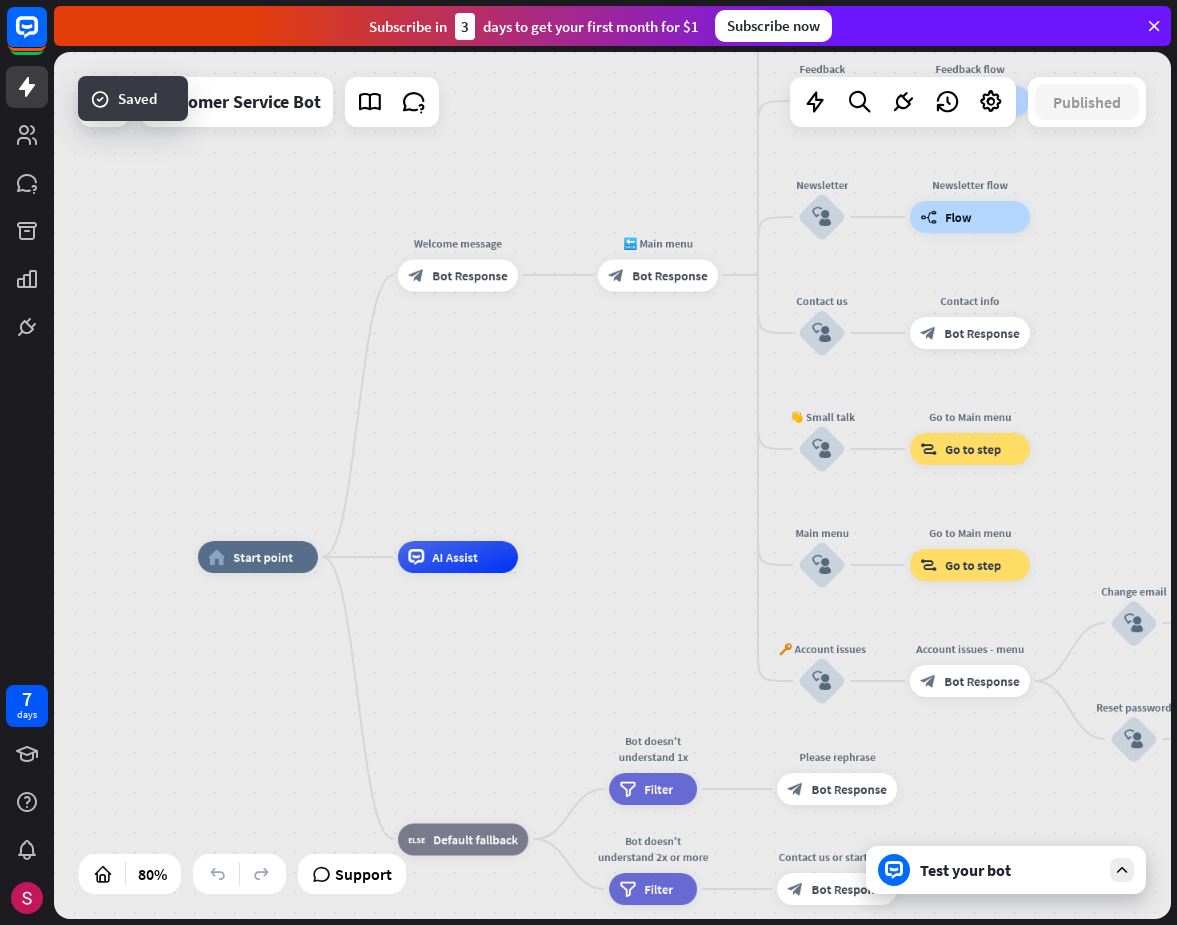 drag, startPoint x: 779, startPoint y: 303, endPoint x: 617, endPoint y: 391, distance: 184.35835 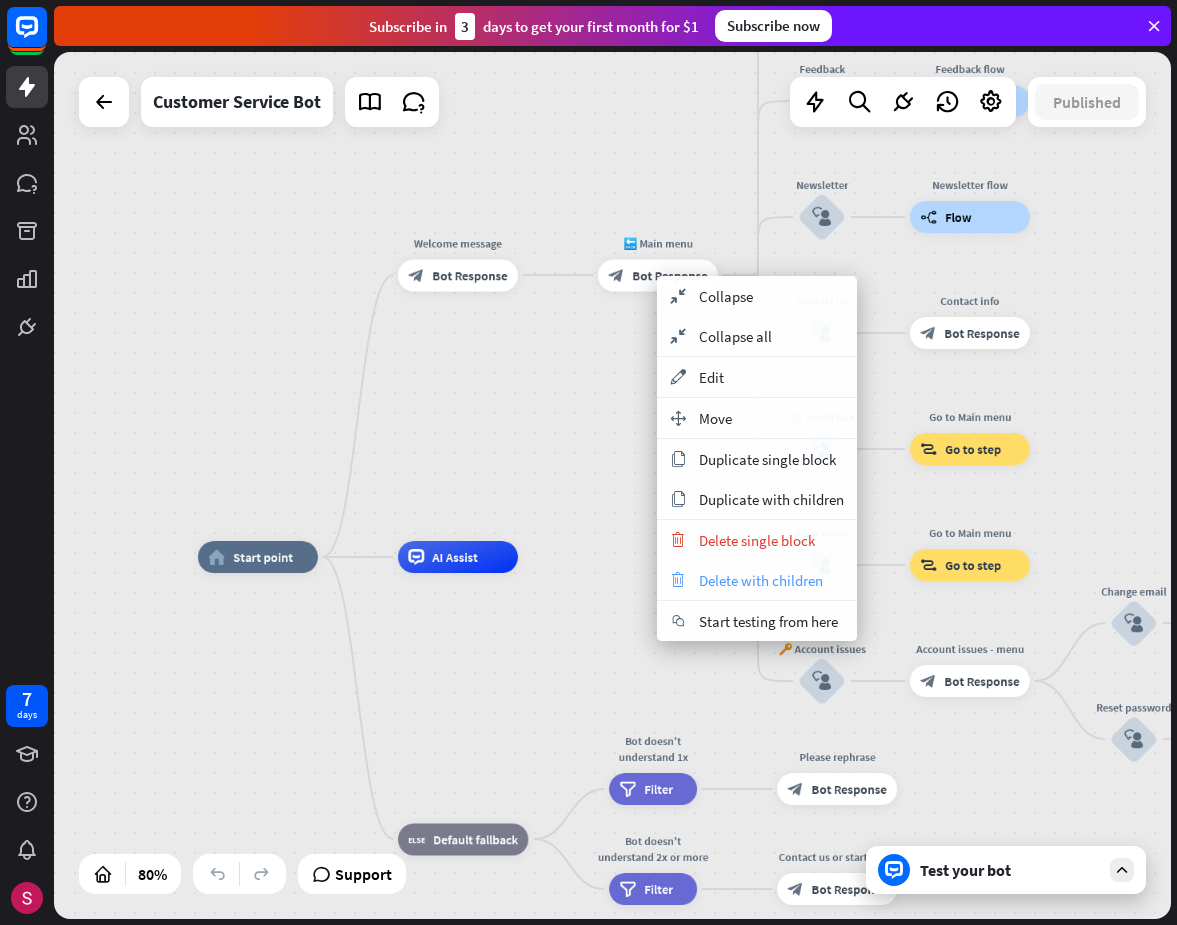 click on "Delete with children" at bounding box center (761, 580) 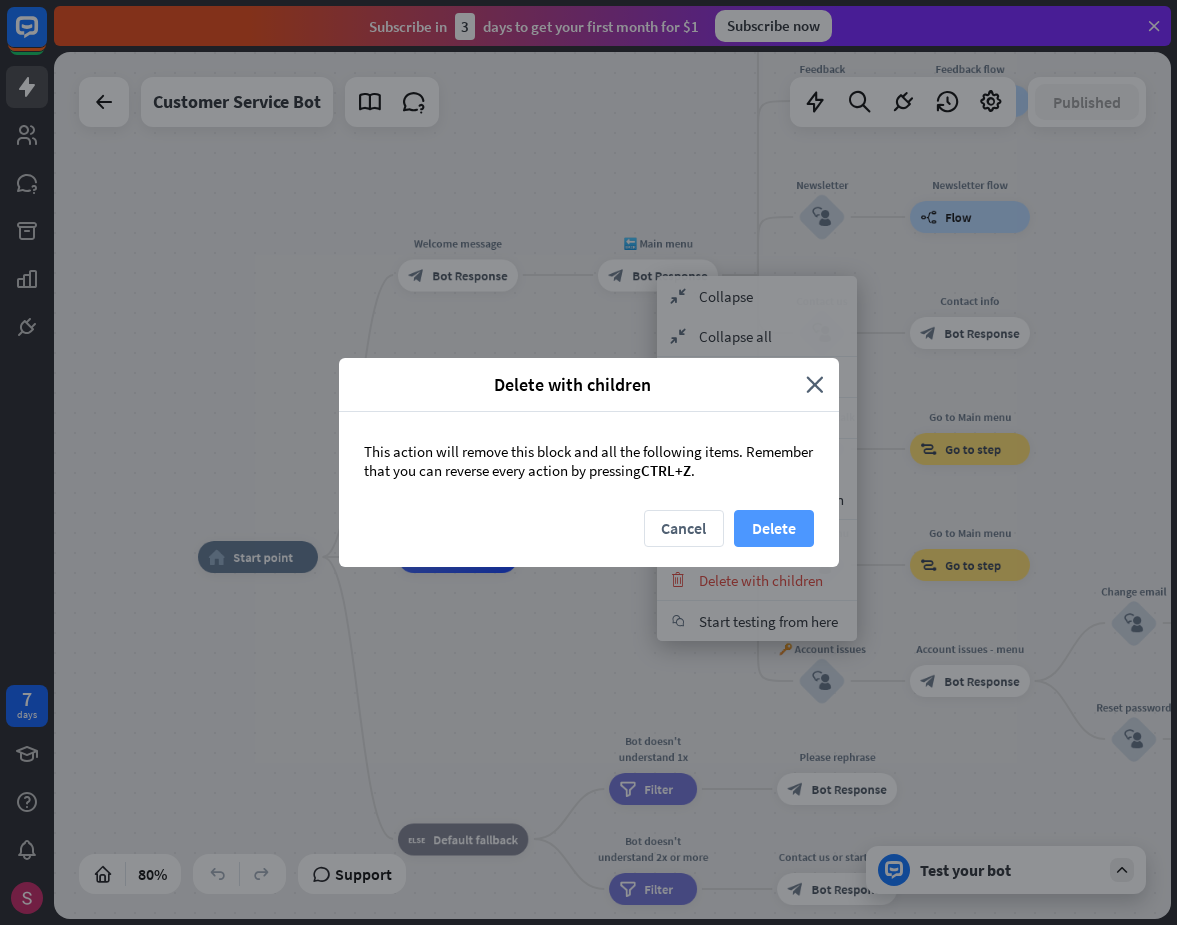 click on "Delete" at bounding box center [774, 528] 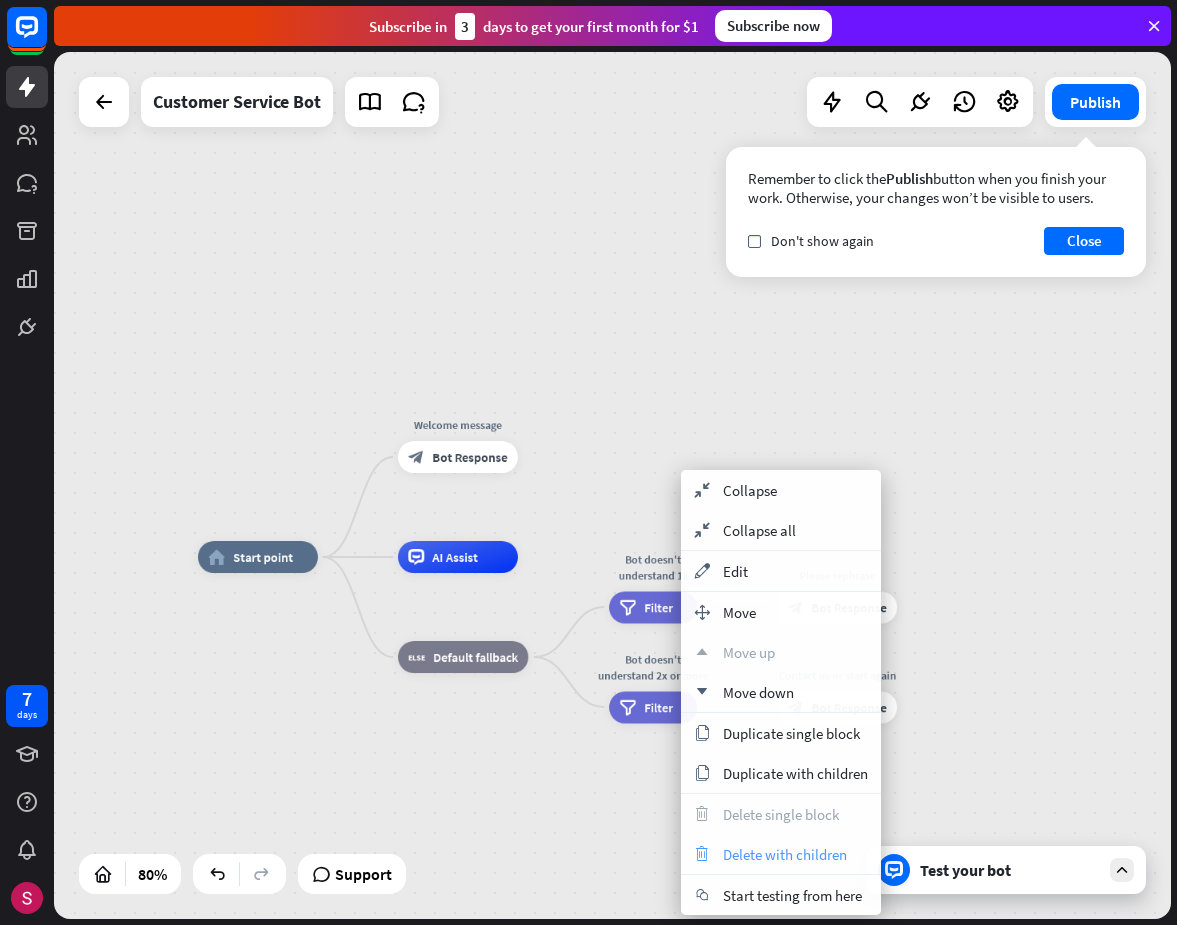 click on "Delete with children" at bounding box center [785, 854] 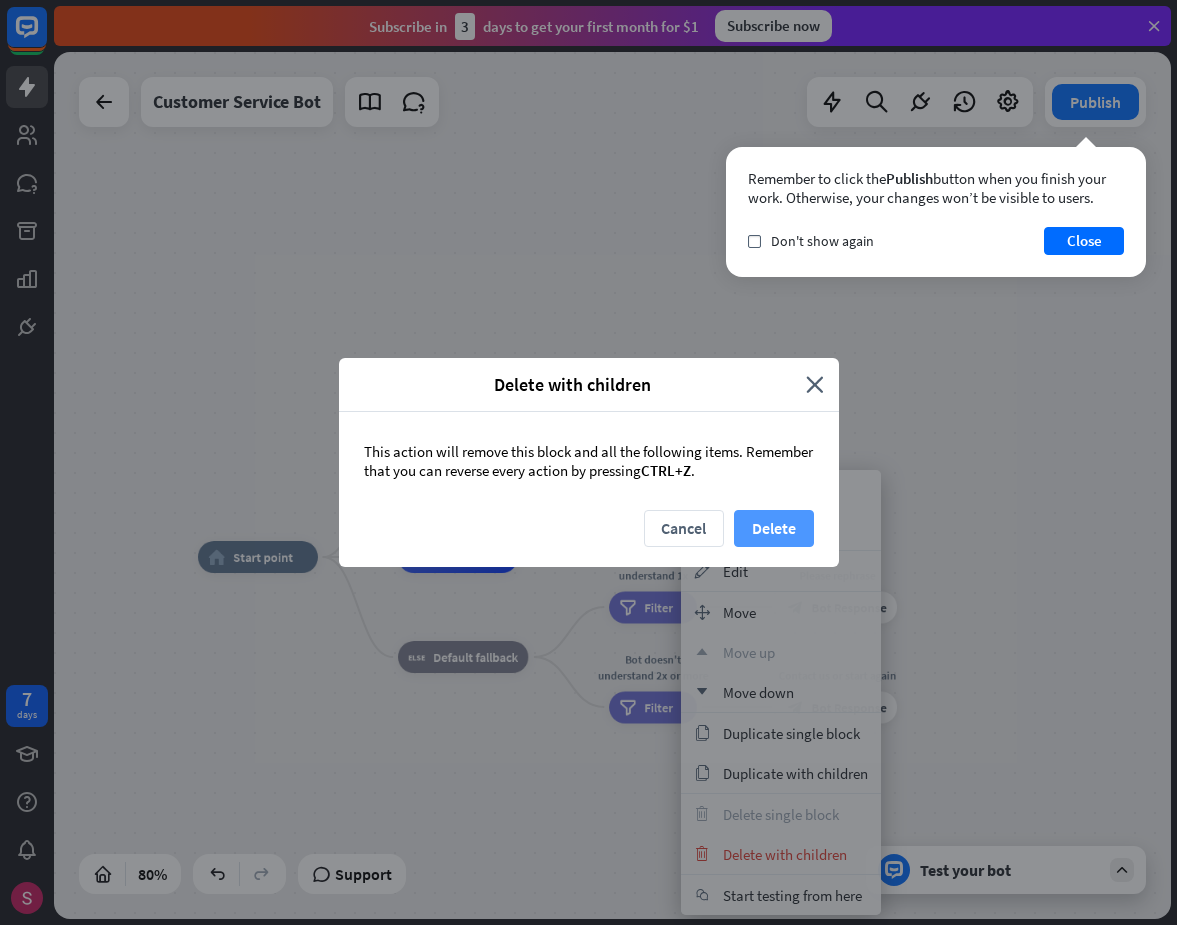 click on "Delete" at bounding box center [774, 528] 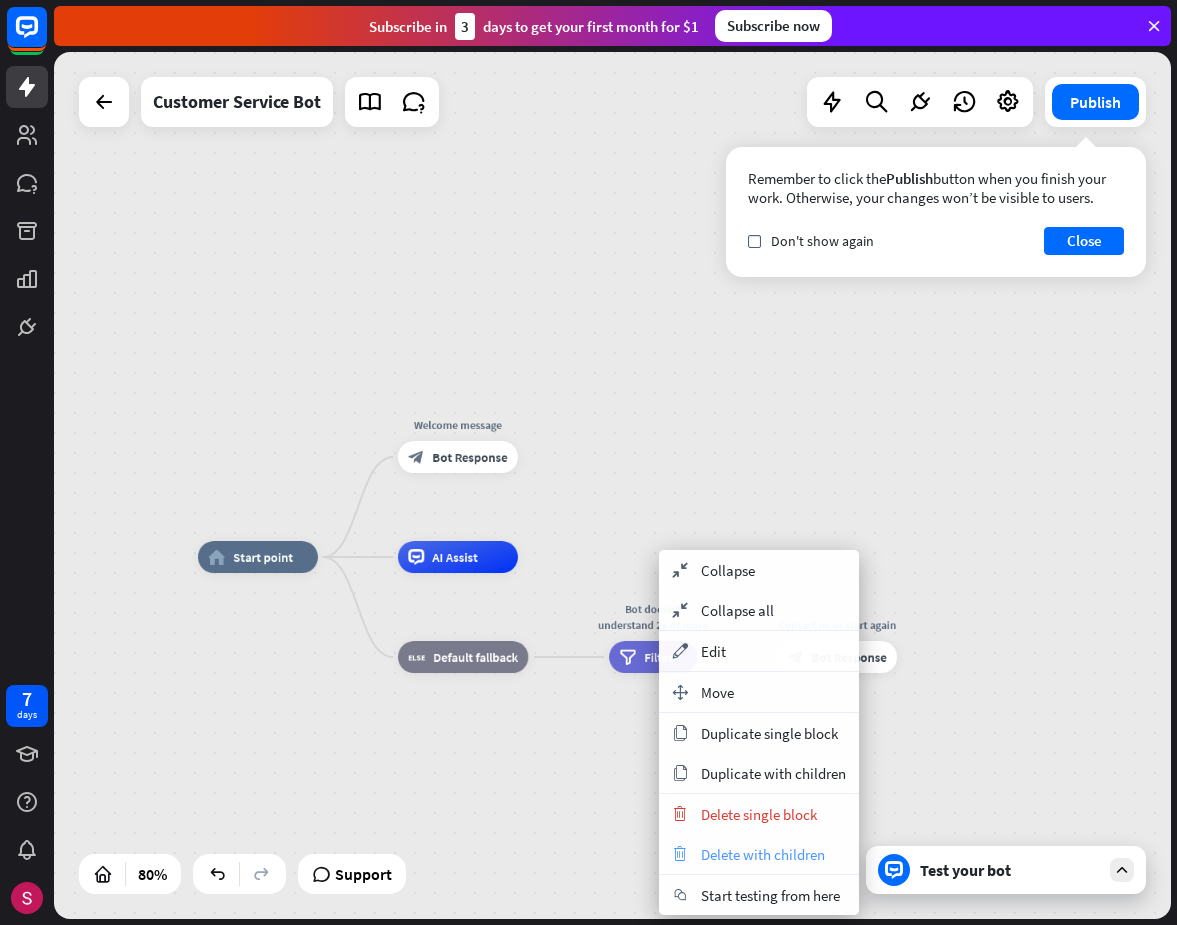 click on "Delete with children" at bounding box center (763, 854) 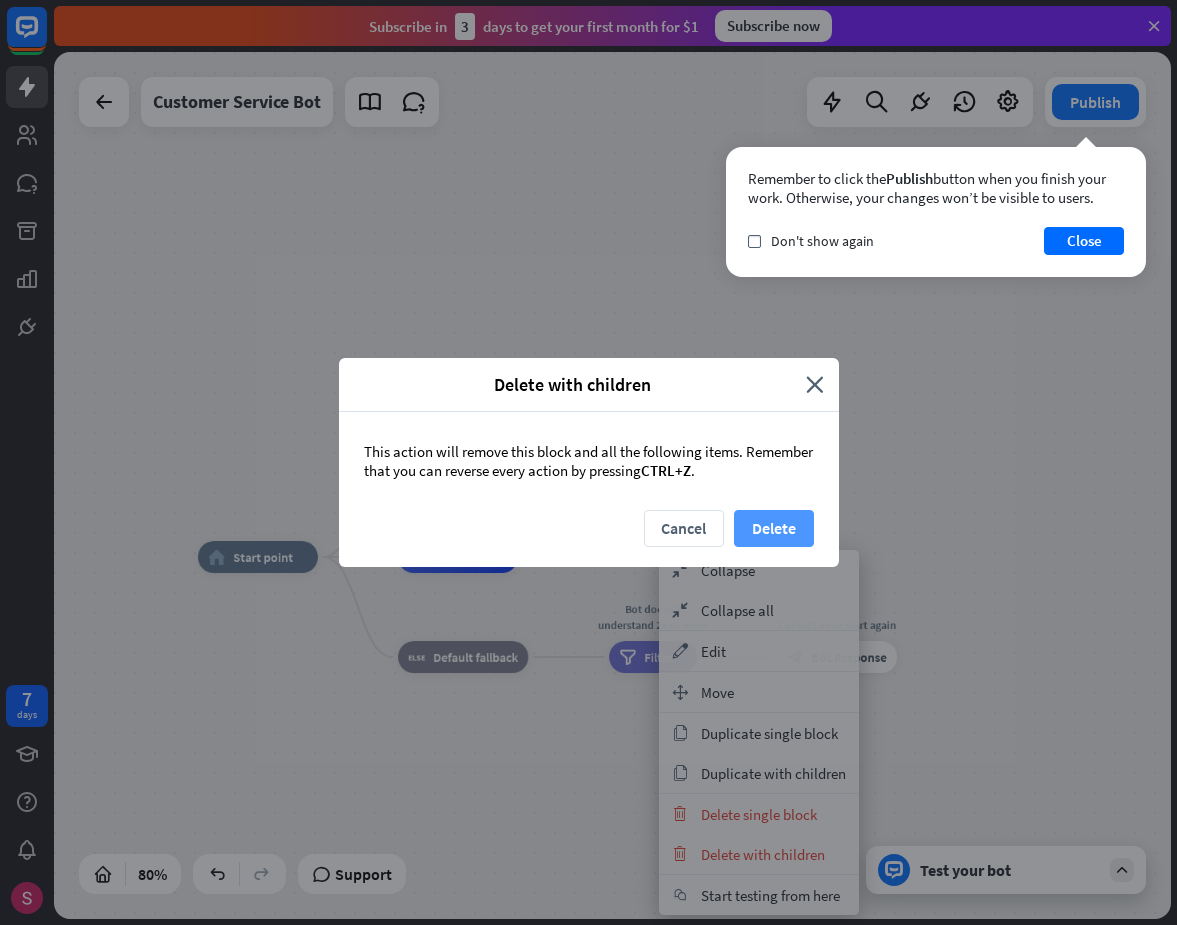 click on "Delete" at bounding box center (774, 528) 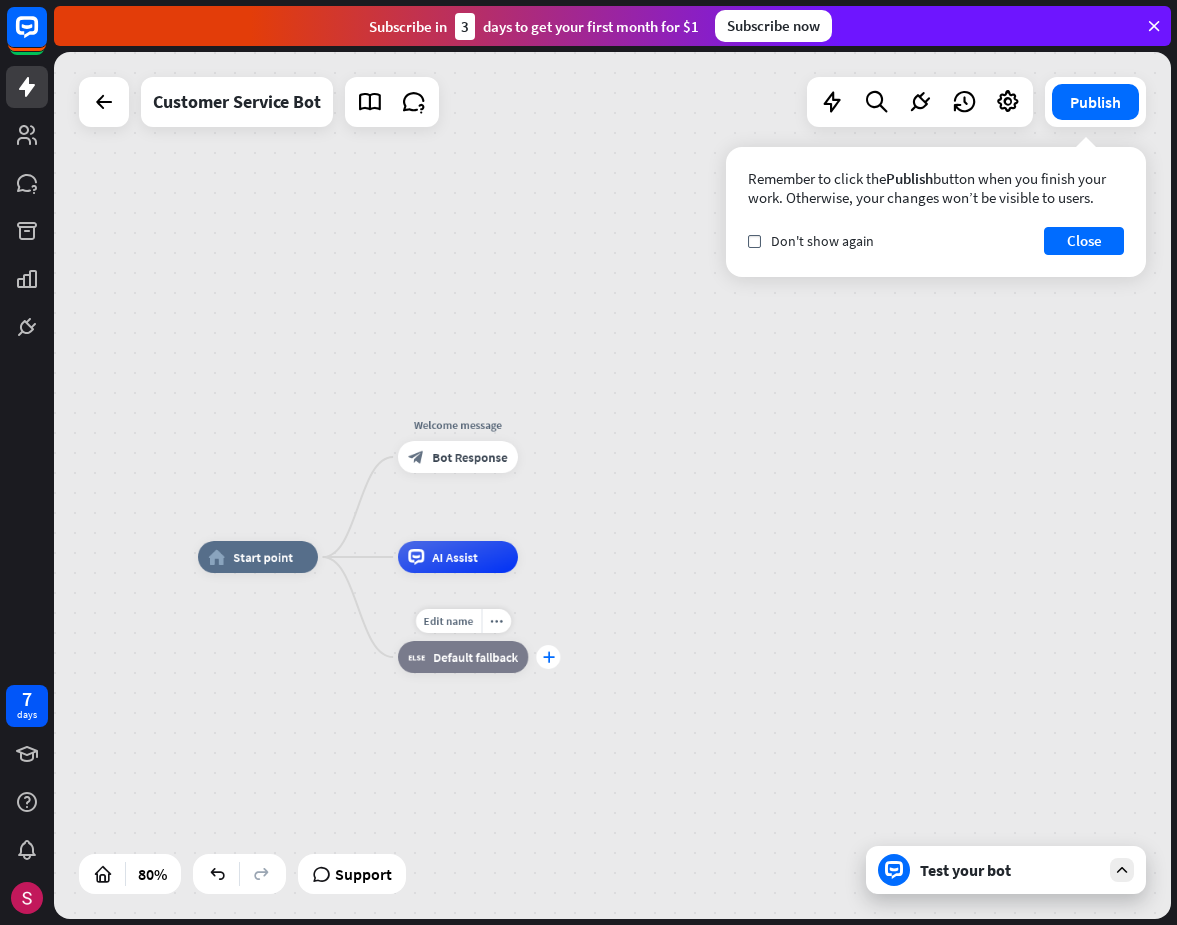 click on "plus" at bounding box center [548, 656] 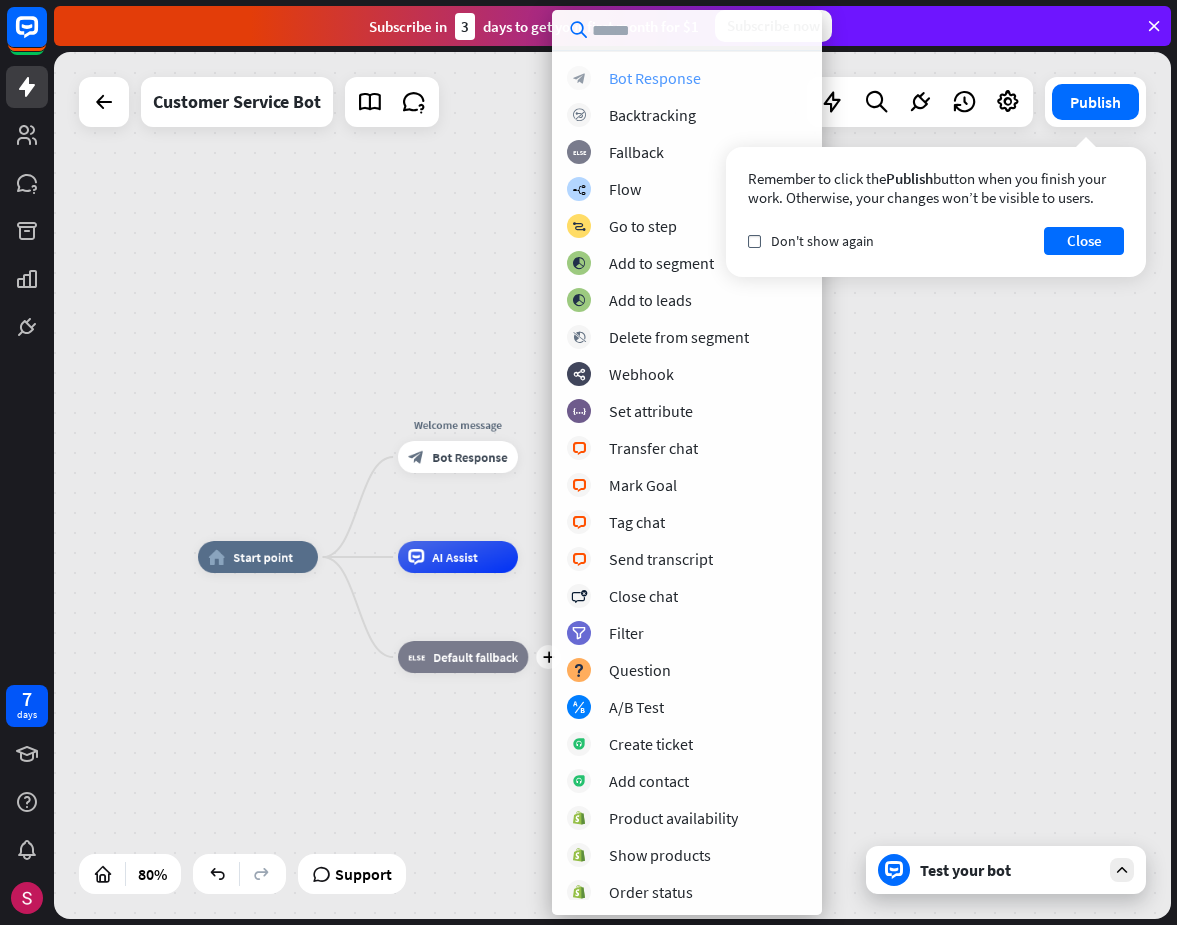 click on "Bot Response" at bounding box center (655, 78) 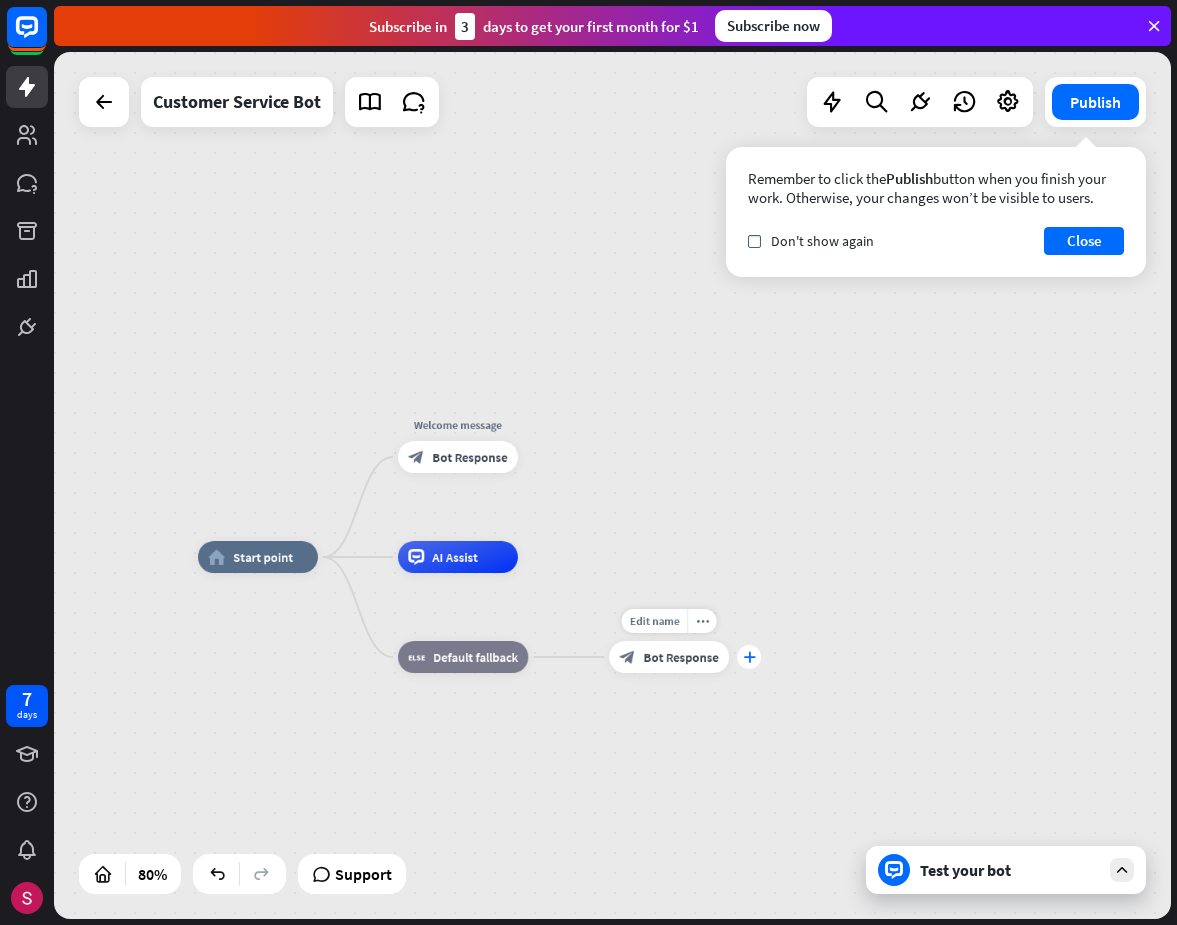 click on "plus" at bounding box center [749, 657] 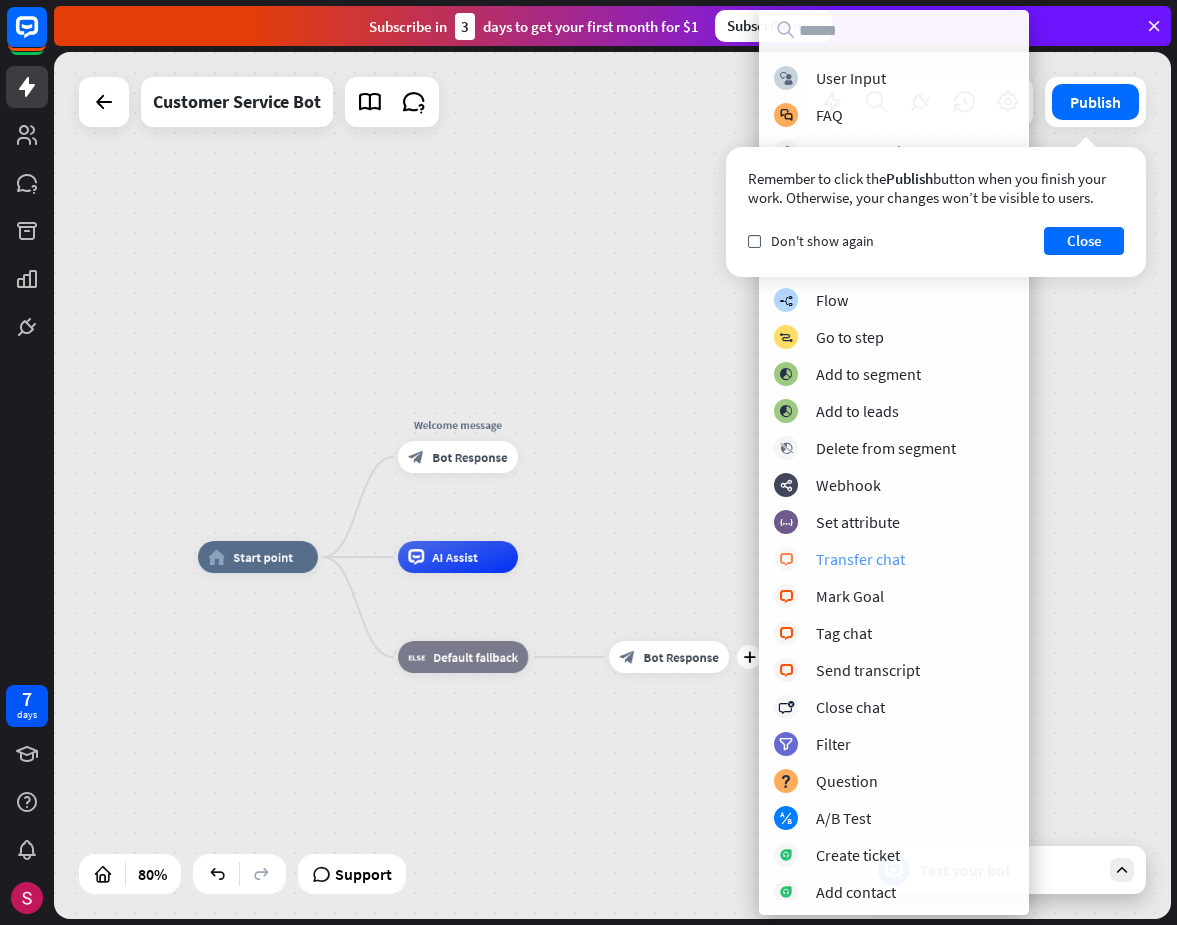 click on "Transfer chat" at bounding box center (860, 559) 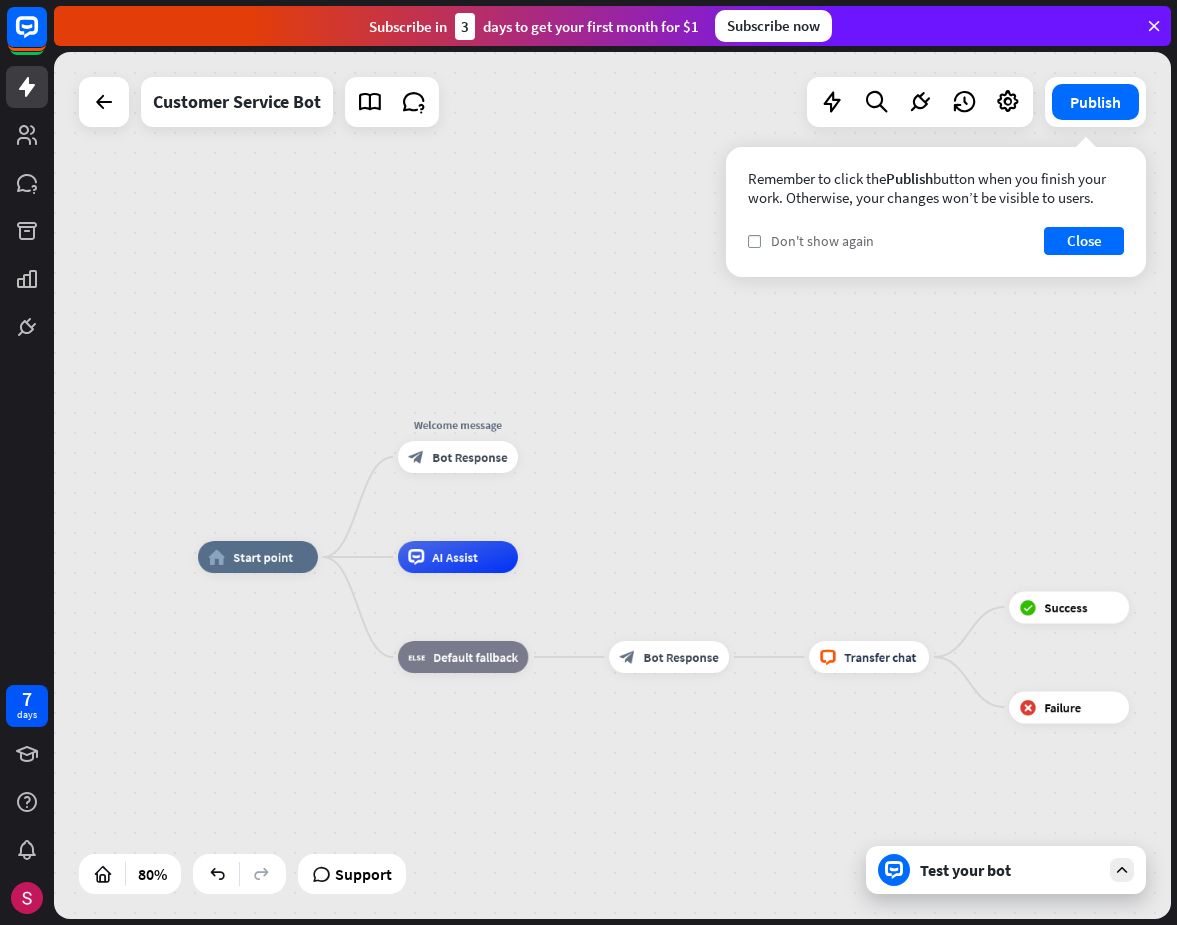 click on "check   Don't show again" at bounding box center [811, 241] 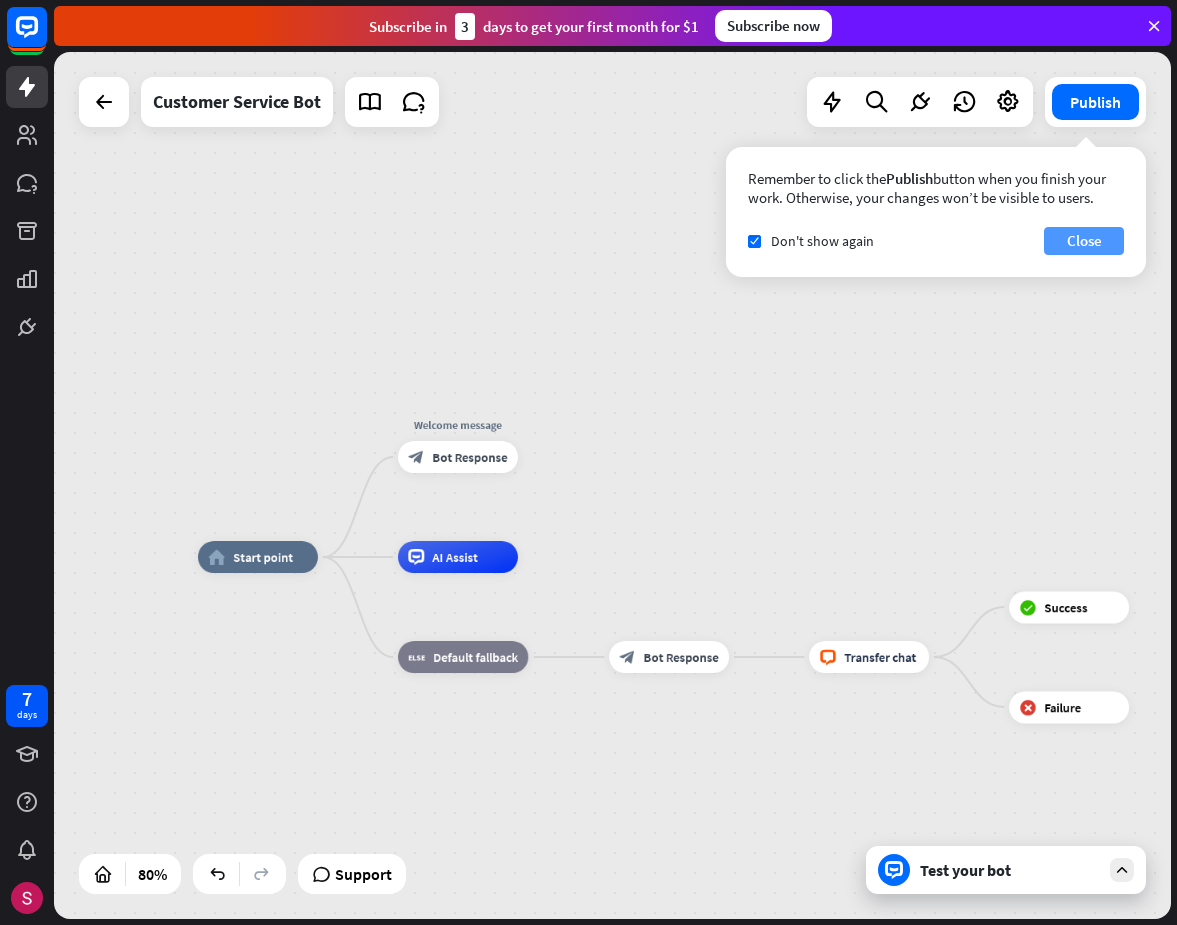 click on "Close" at bounding box center [1084, 241] 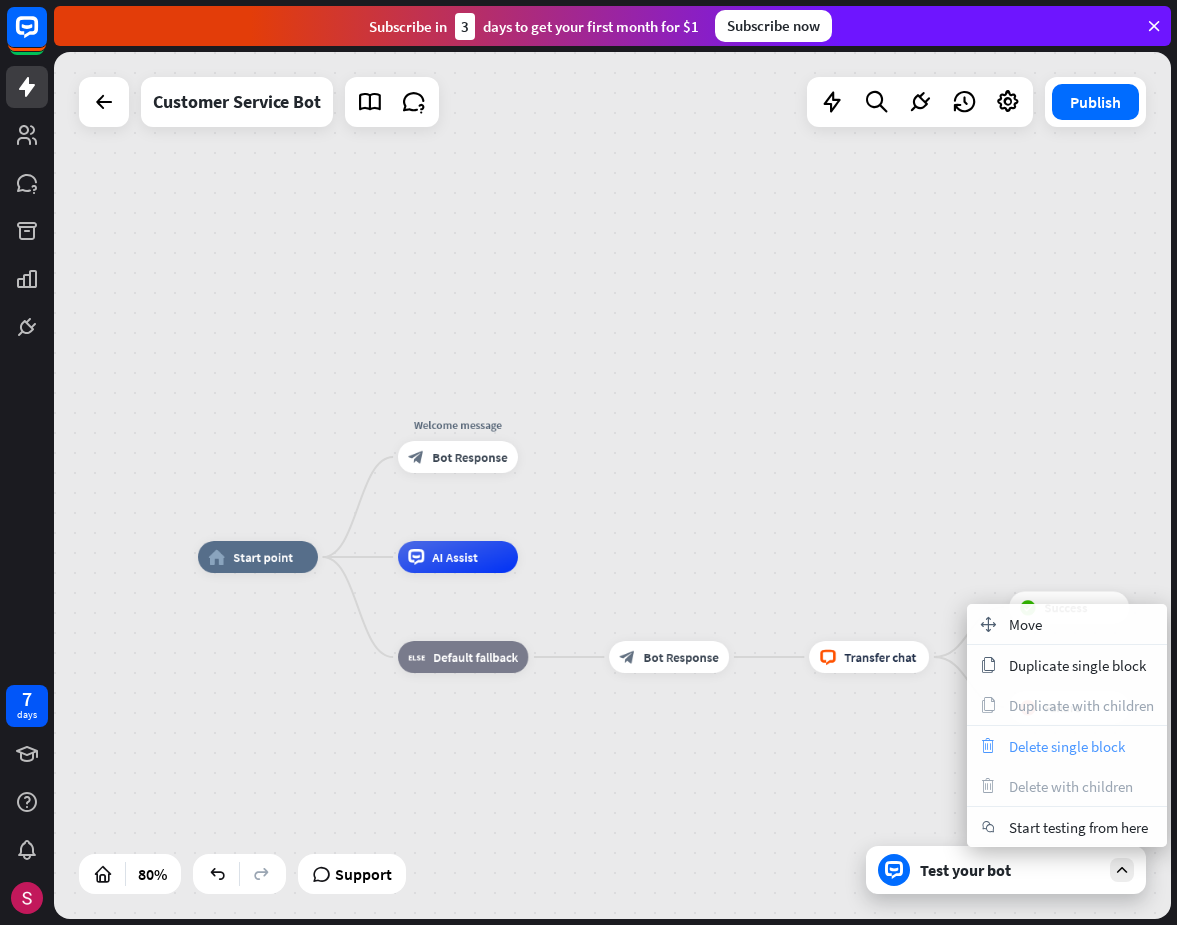 click on "Delete single block" at bounding box center (1067, 746) 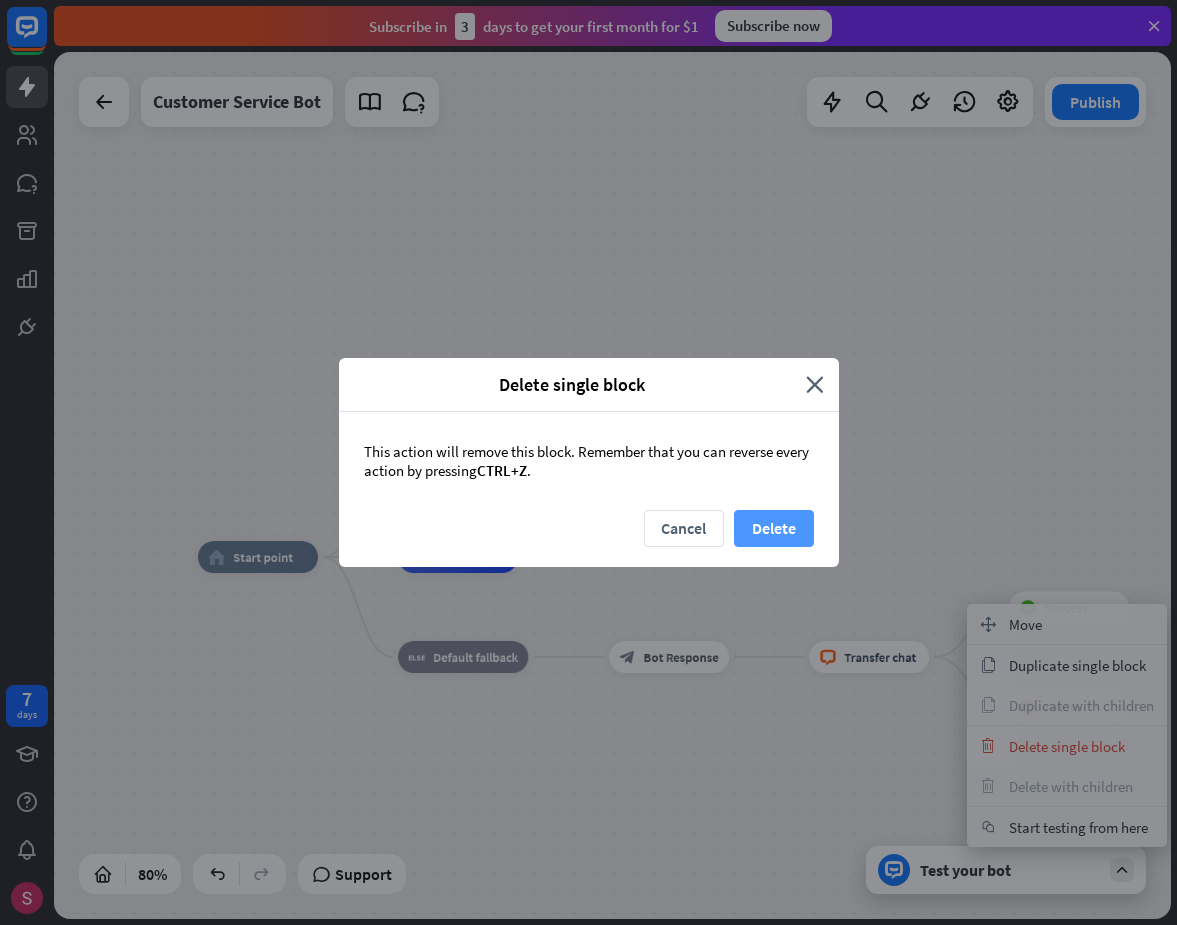 click on "Delete" at bounding box center (774, 528) 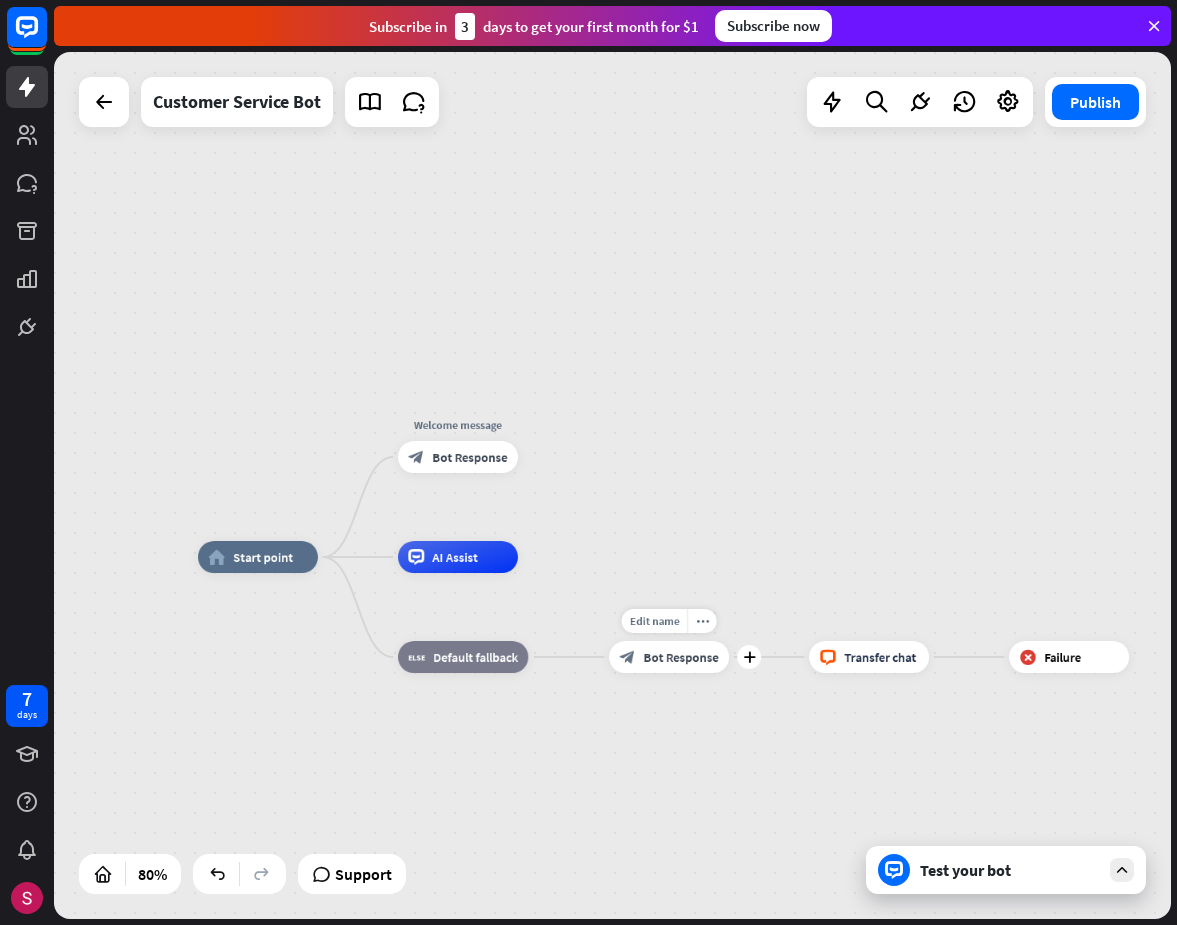 click on "block_bot_response   Bot Response" at bounding box center [669, 657] 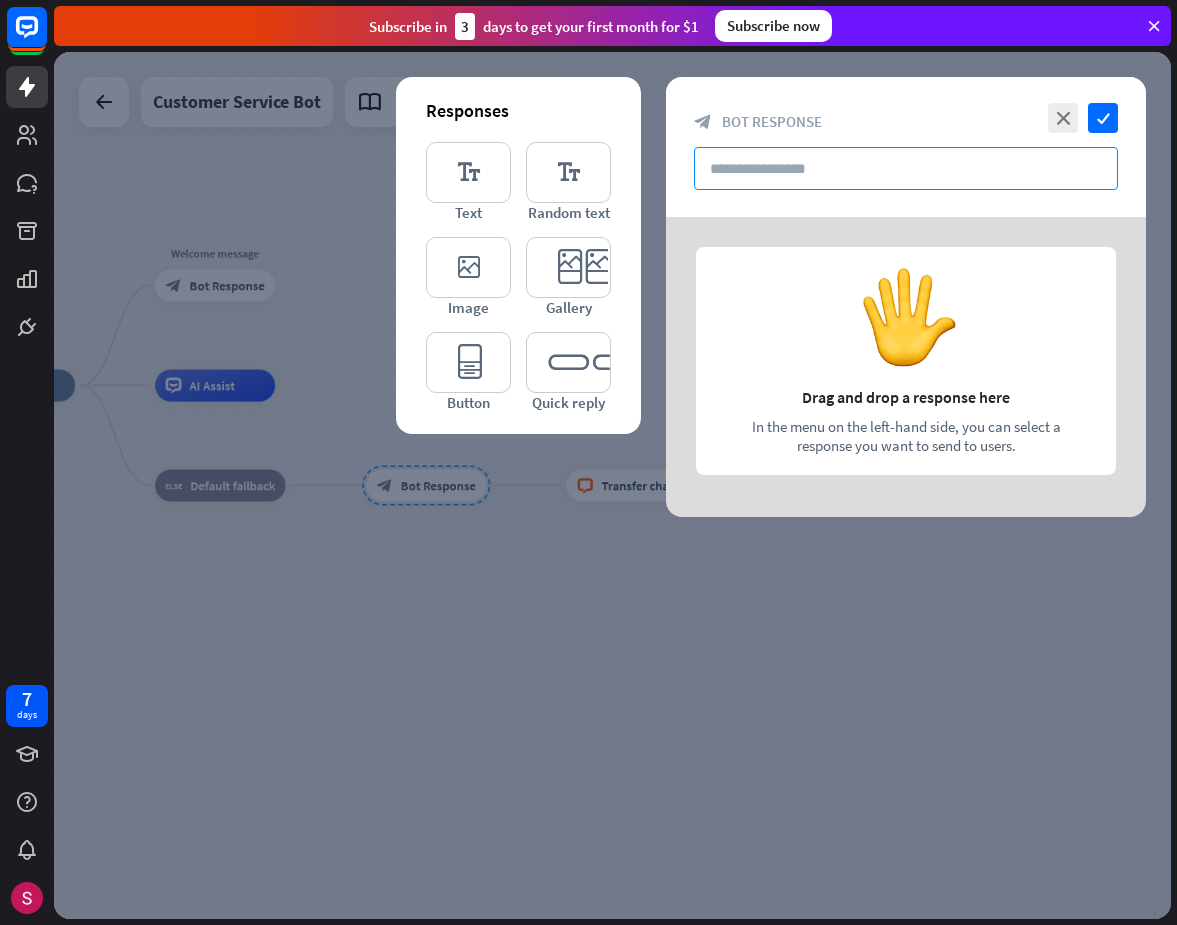 click at bounding box center [906, 168] 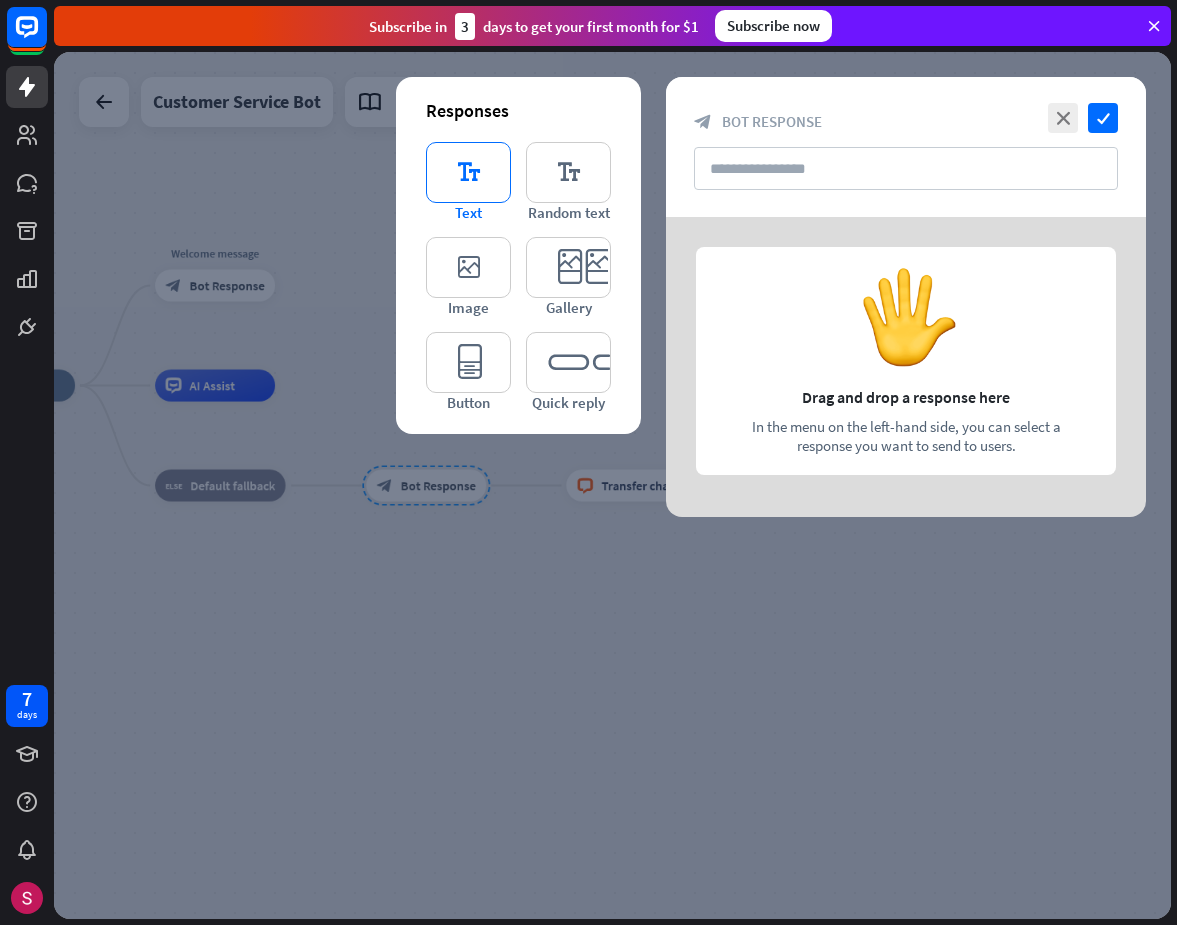 click on "editor_text" at bounding box center (468, 172) 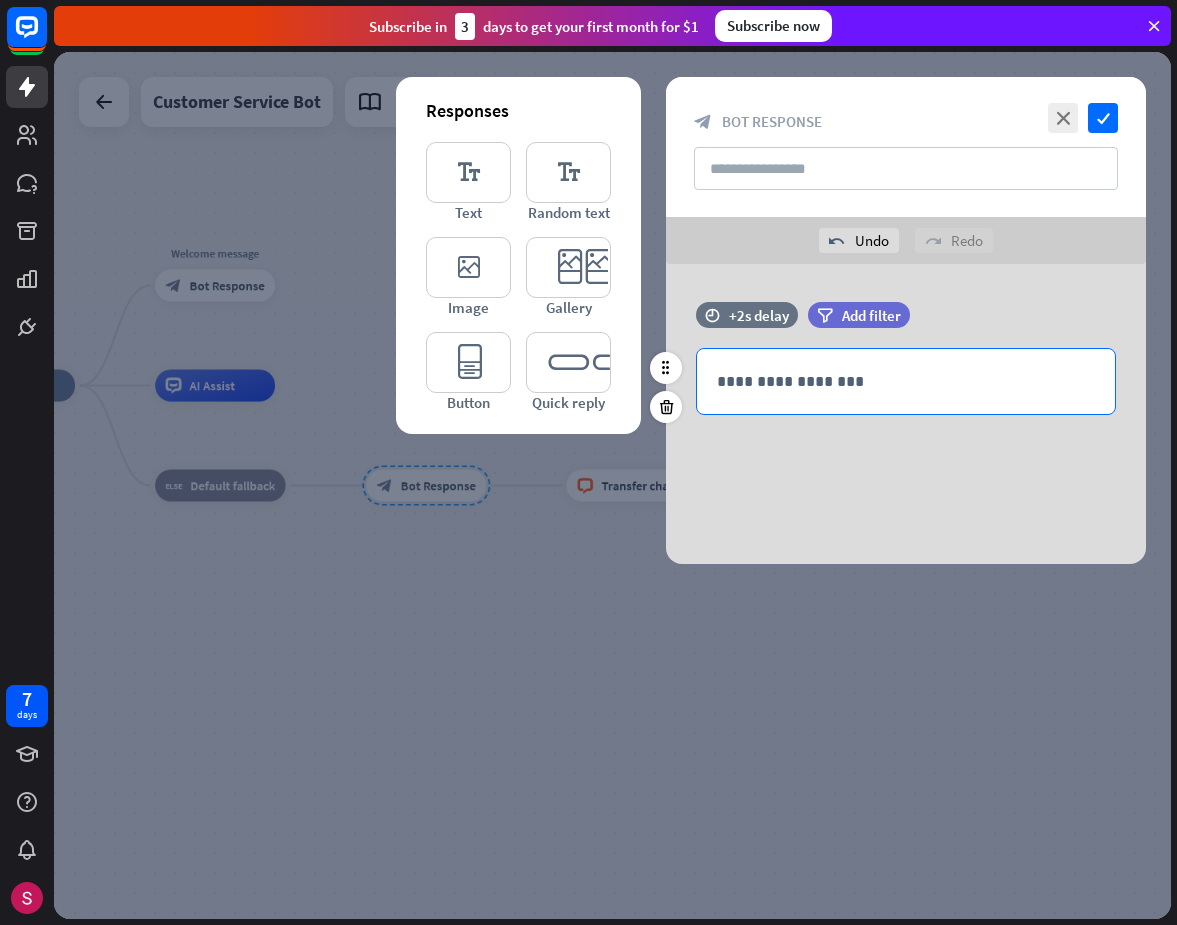 click on "**********" at bounding box center (906, 381) 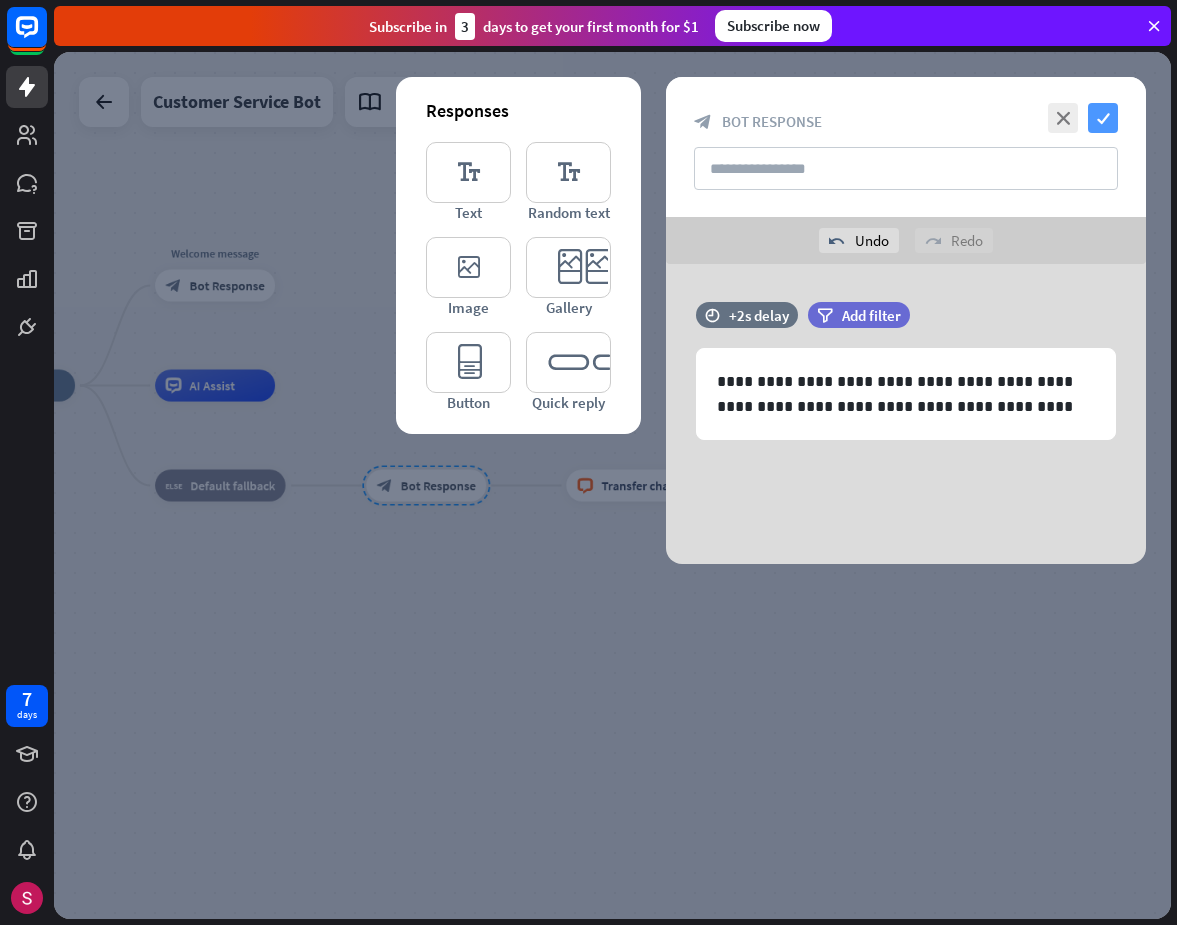 click on "check" at bounding box center (1103, 118) 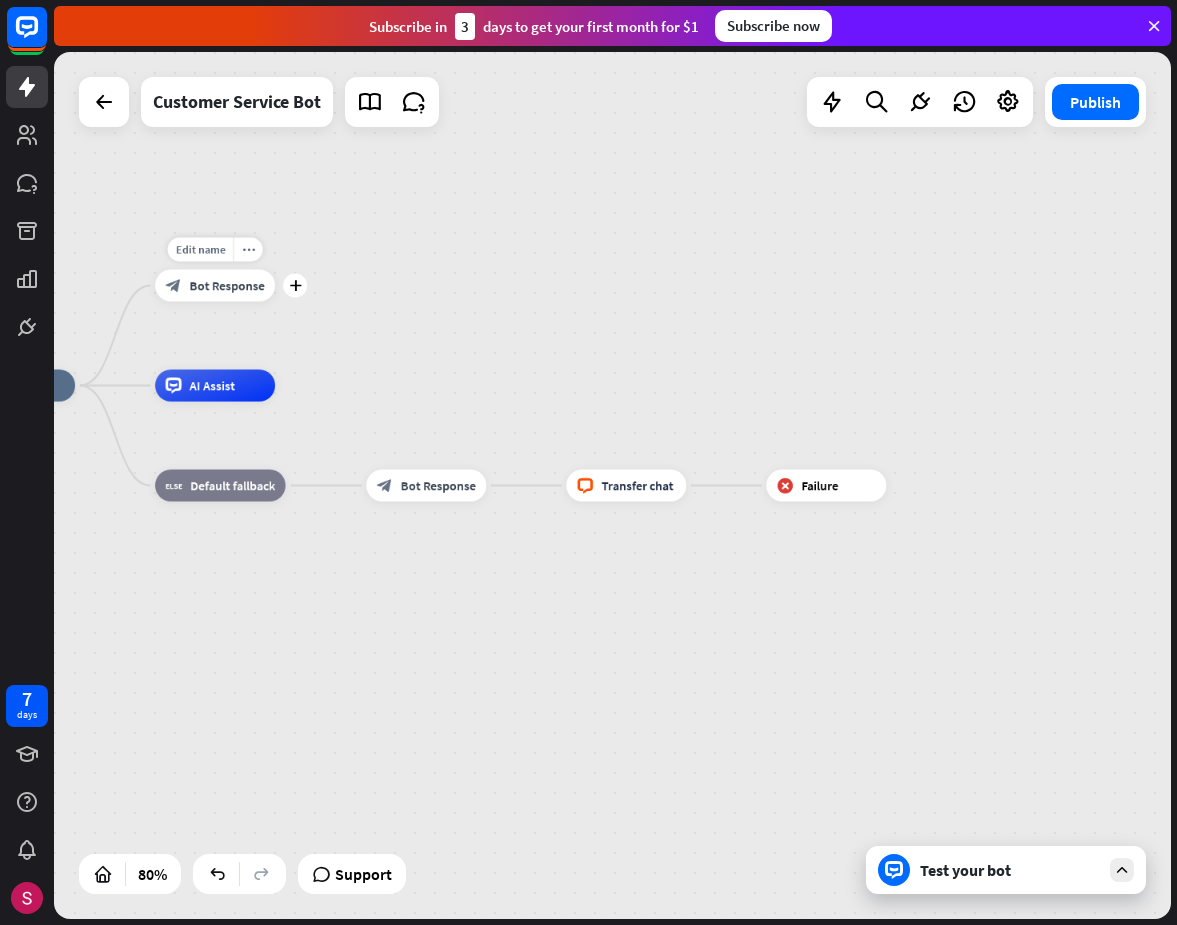 click on "Bot Response" at bounding box center (227, 286) 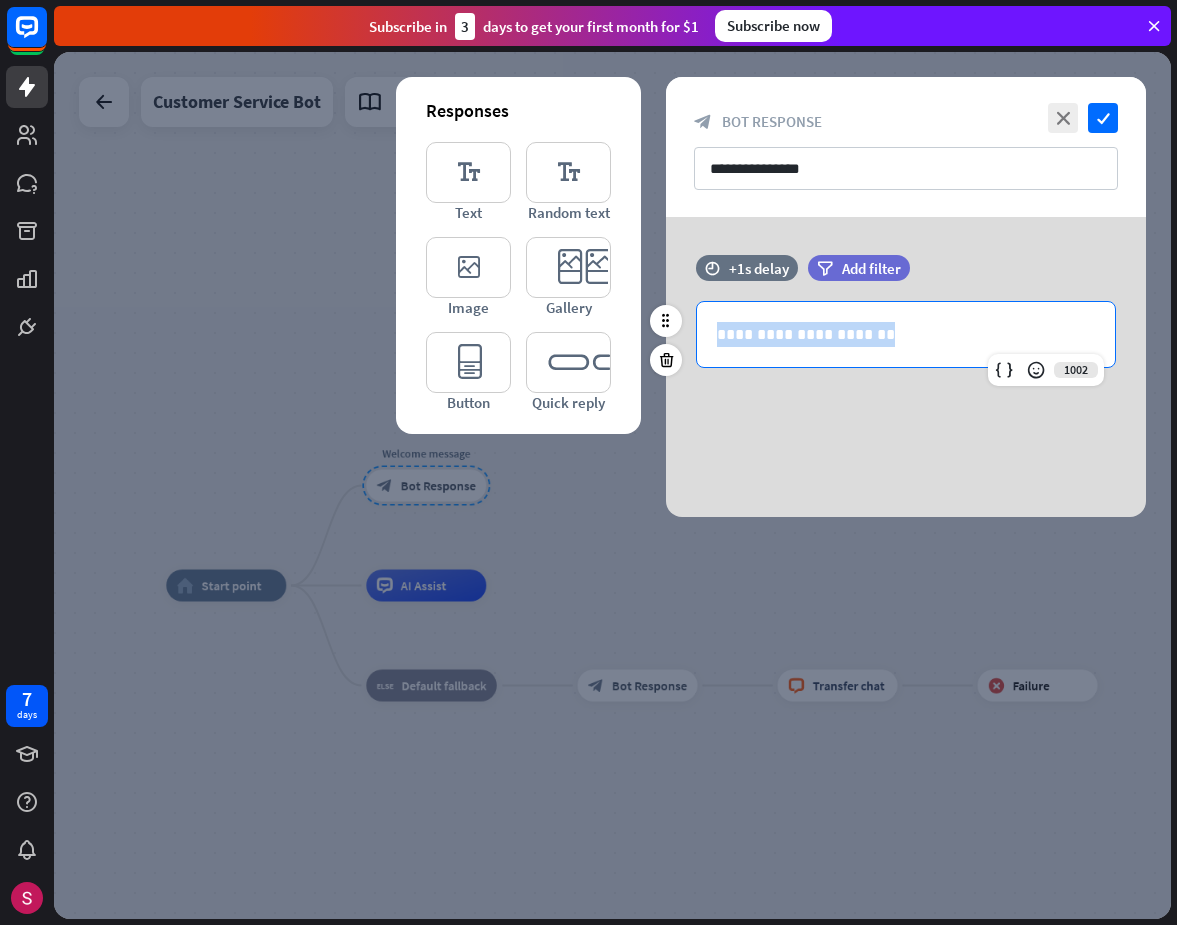 drag, startPoint x: 901, startPoint y: 332, endPoint x: 700, endPoint y: 338, distance: 201.08954 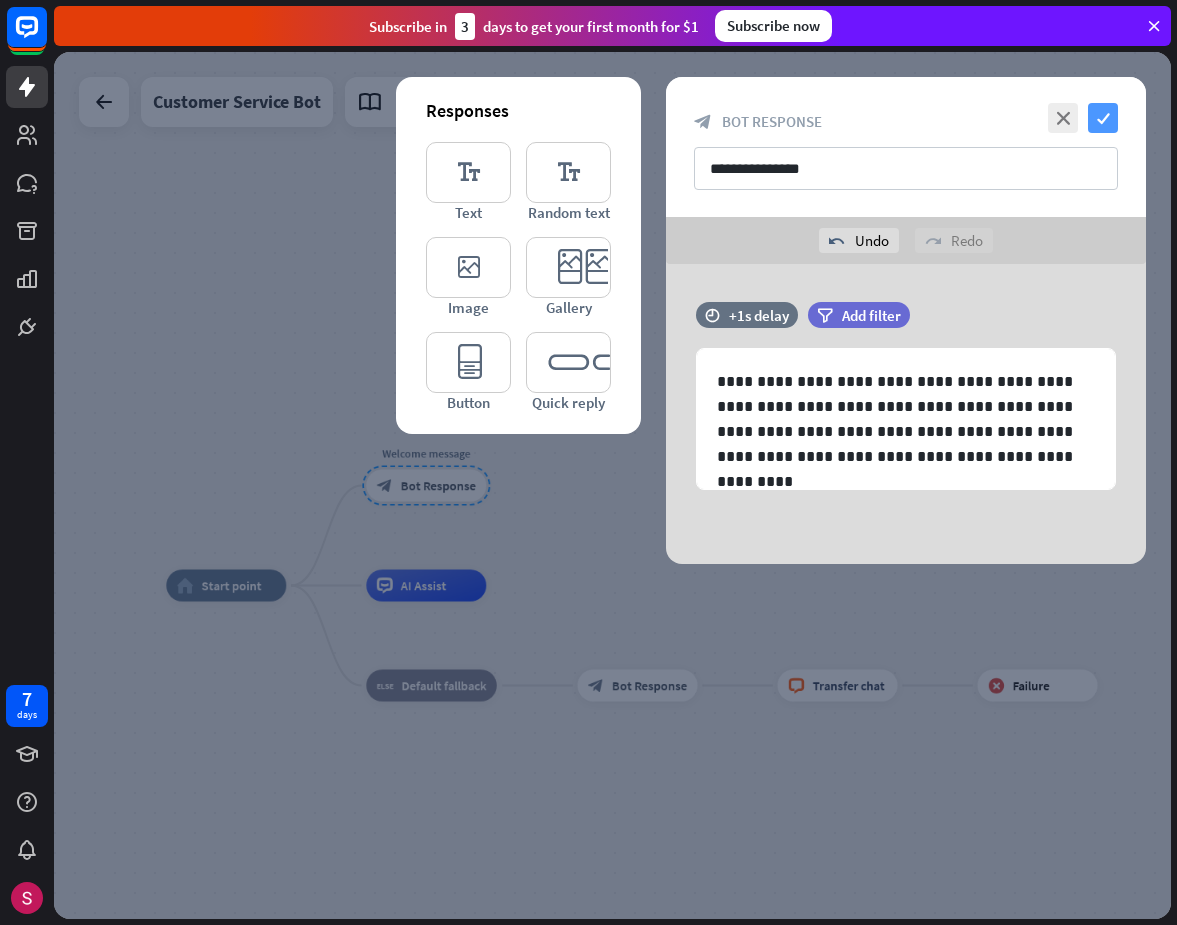 click on "check" at bounding box center (1103, 118) 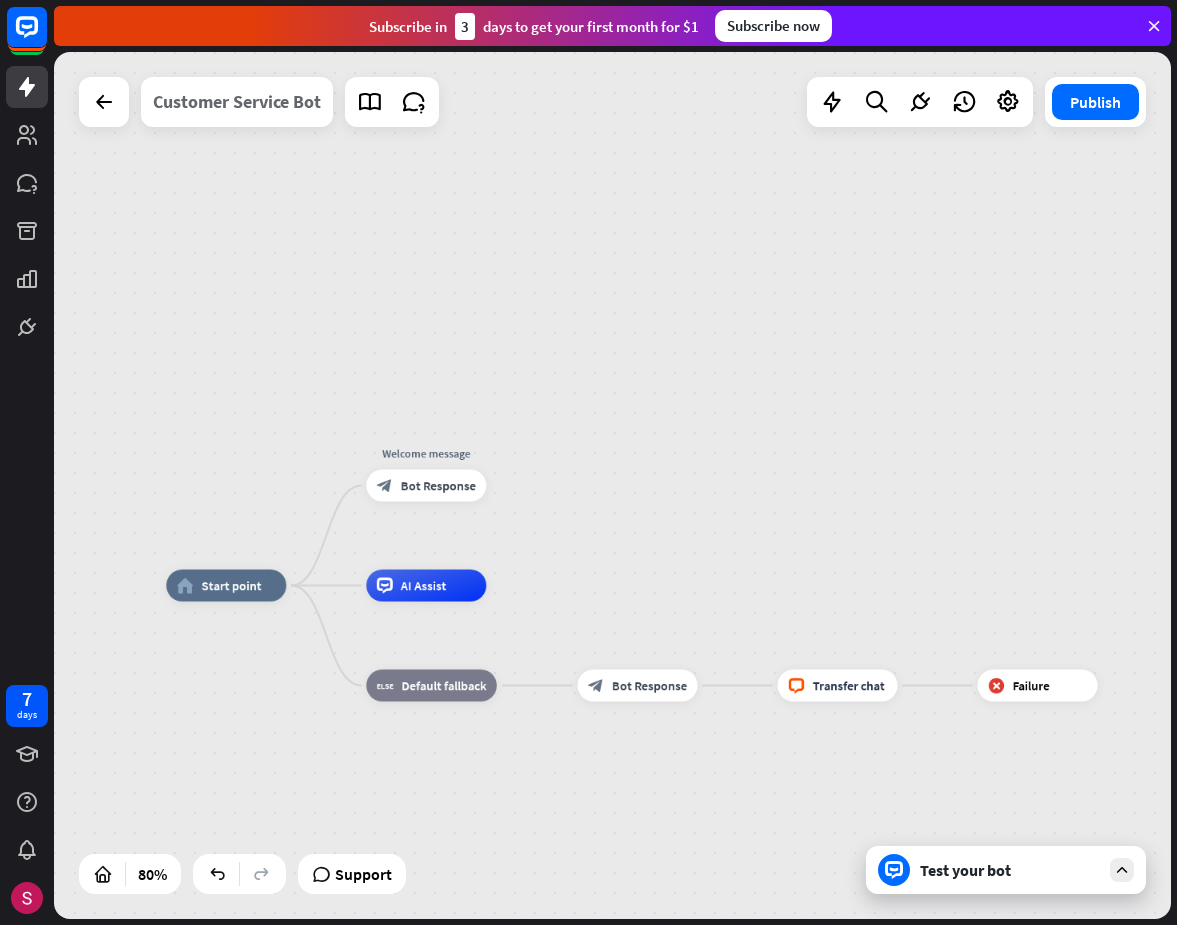 click on "Customer Service Bot" at bounding box center [237, 102] 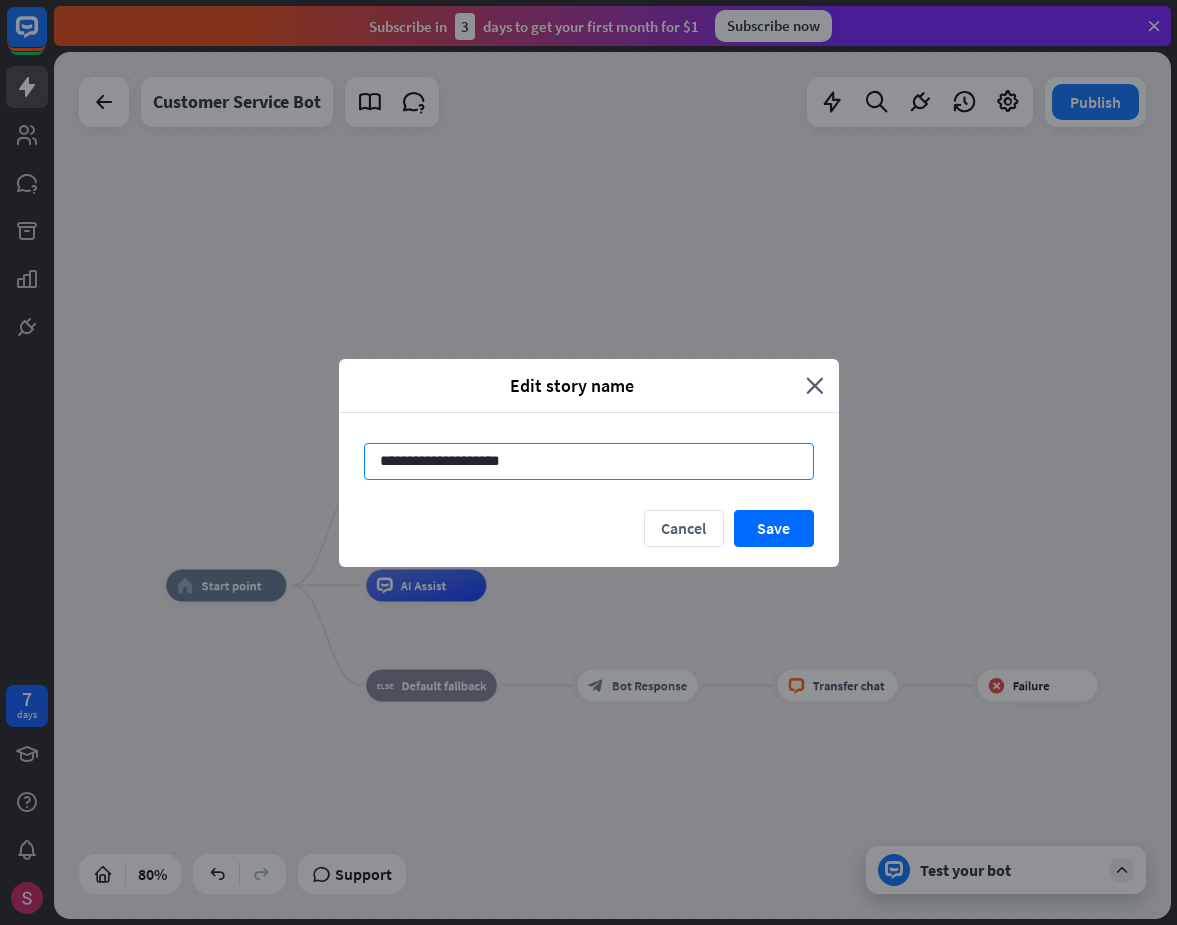 drag, startPoint x: 567, startPoint y: 455, endPoint x: 371, endPoint y: 464, distance: 196.20653 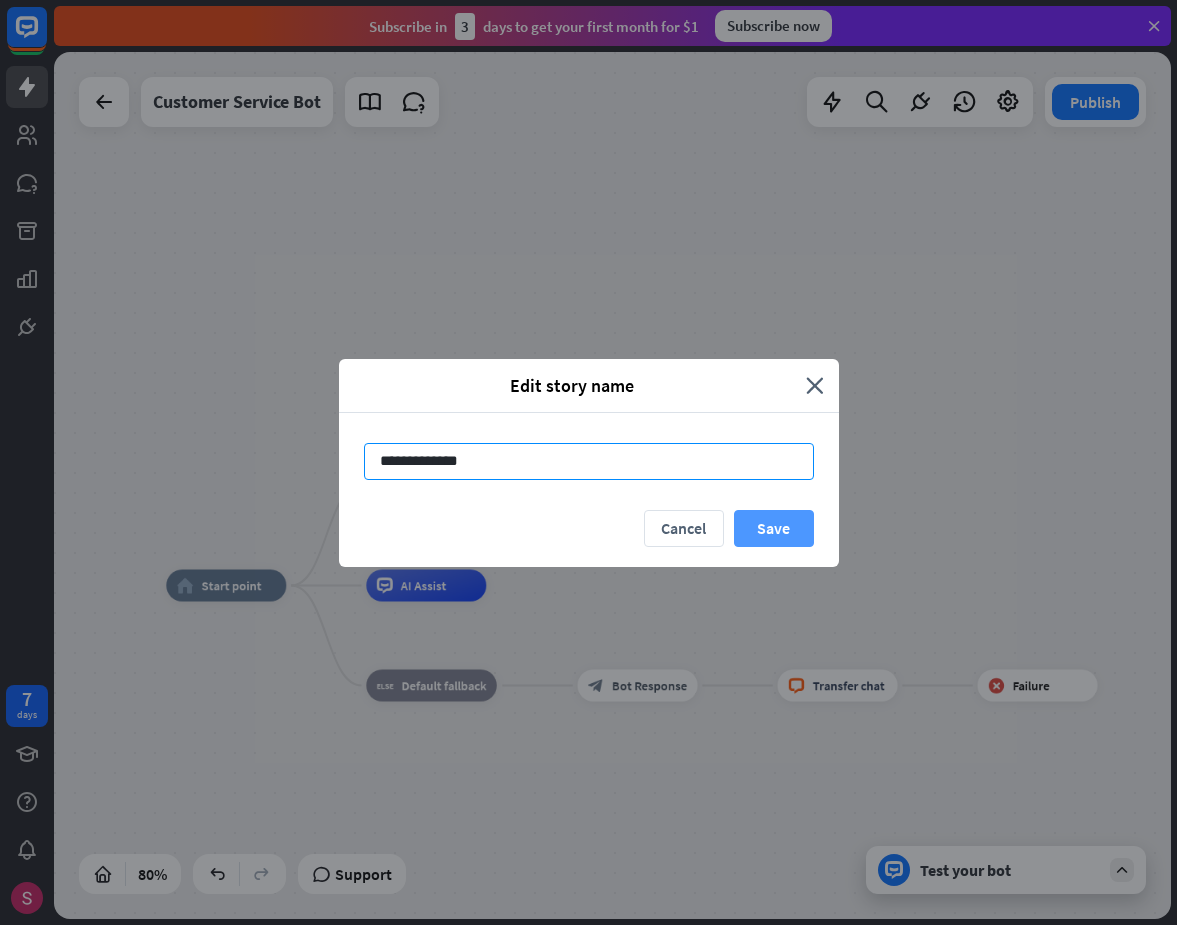 type on "**********" 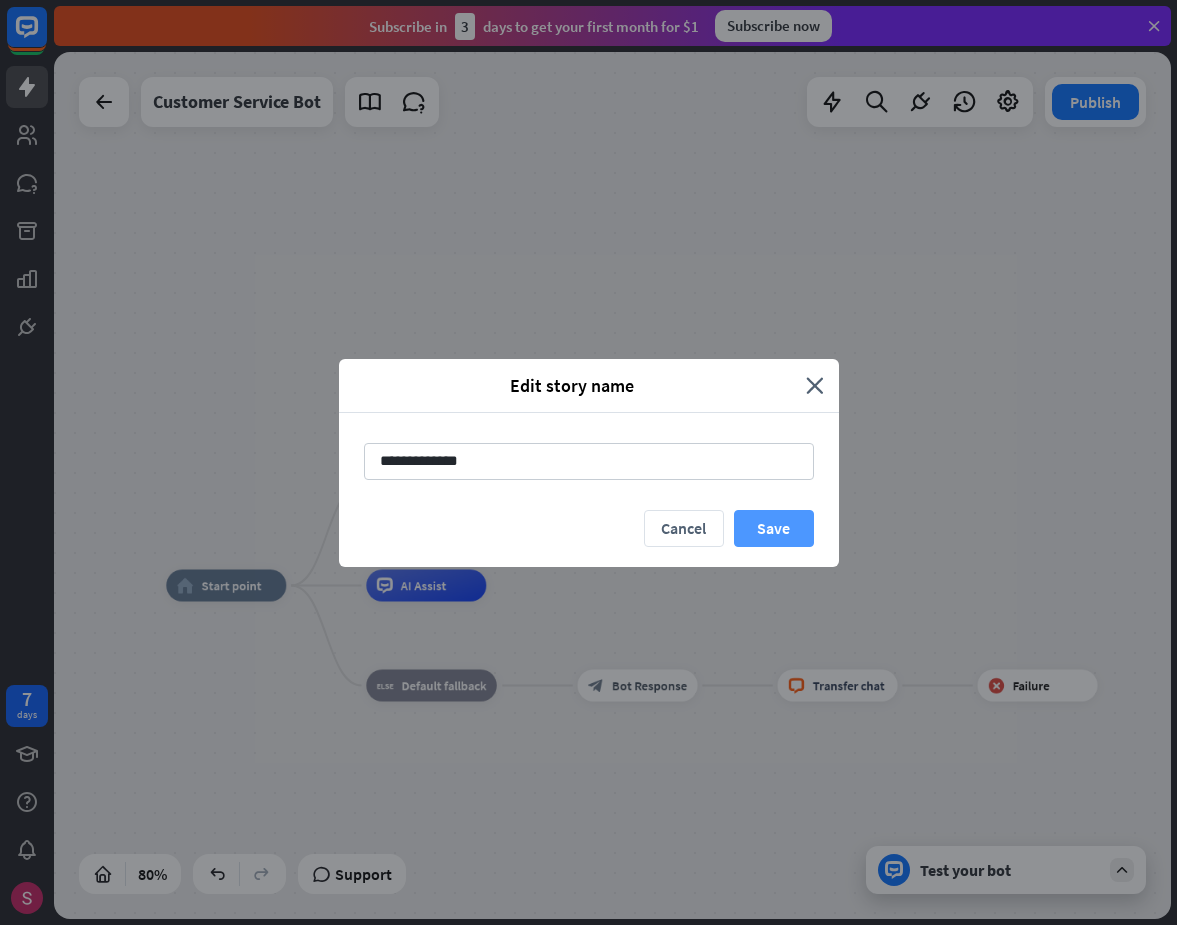 click on "Save" at bounding box center (774, 528) 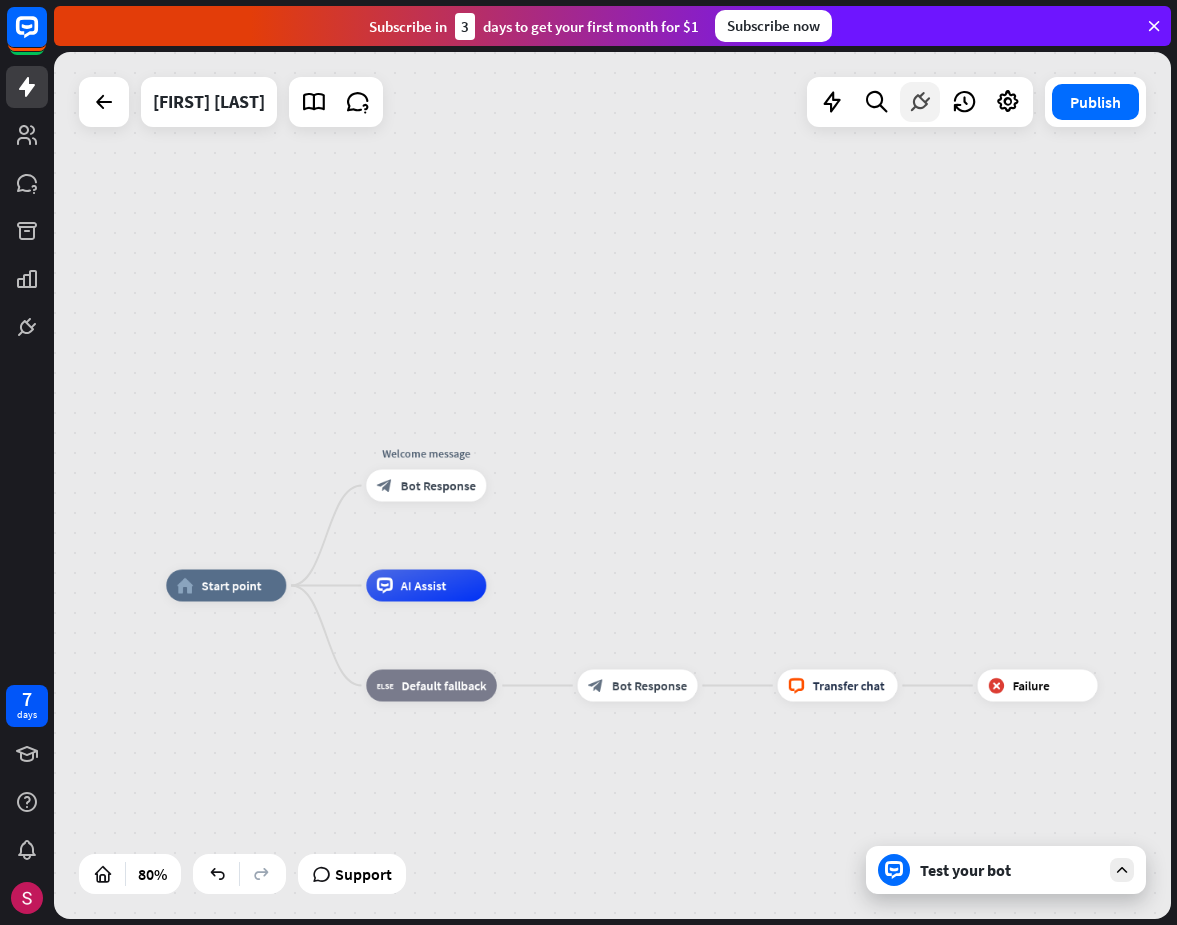 click at bounding box center (920, 102) 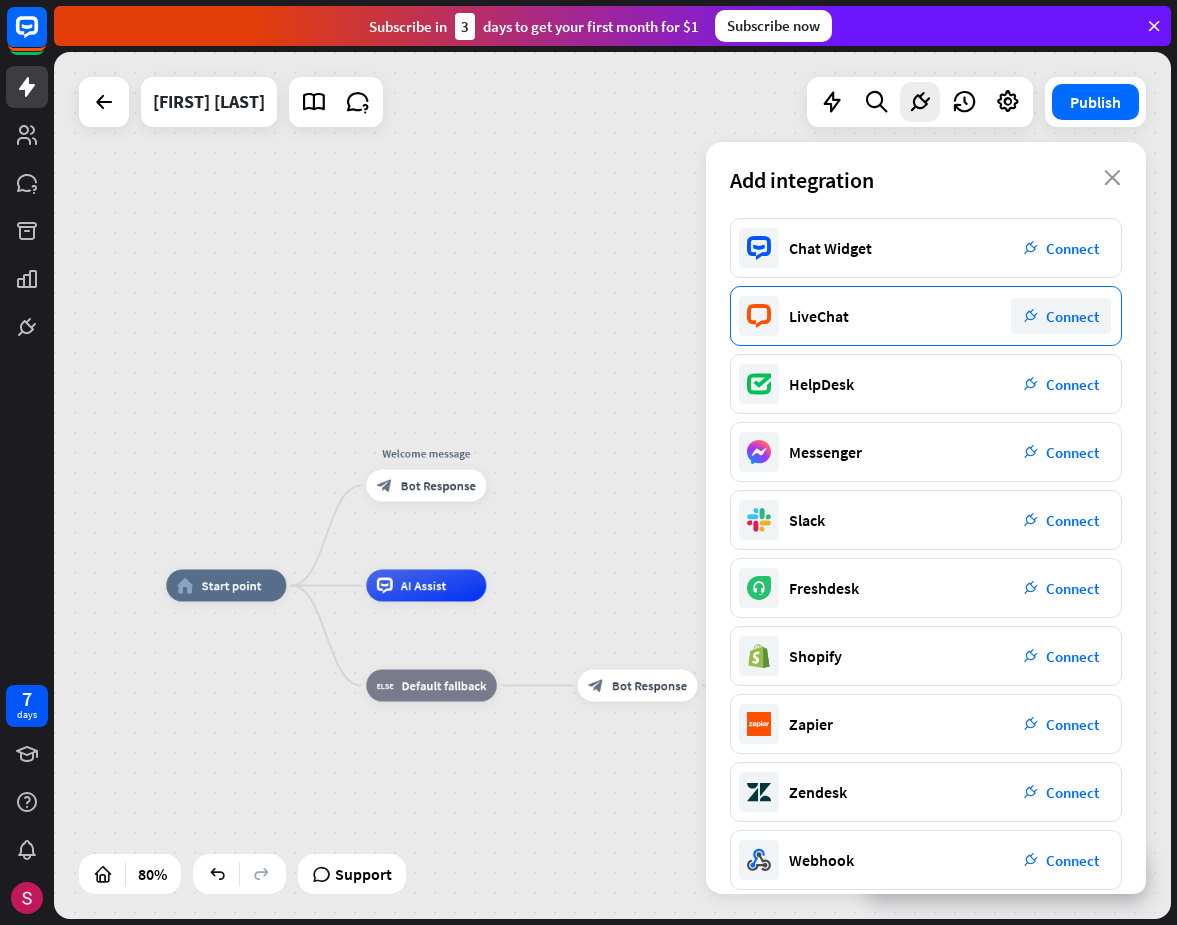 click on "Connect" at bounding box center (1072, 316) 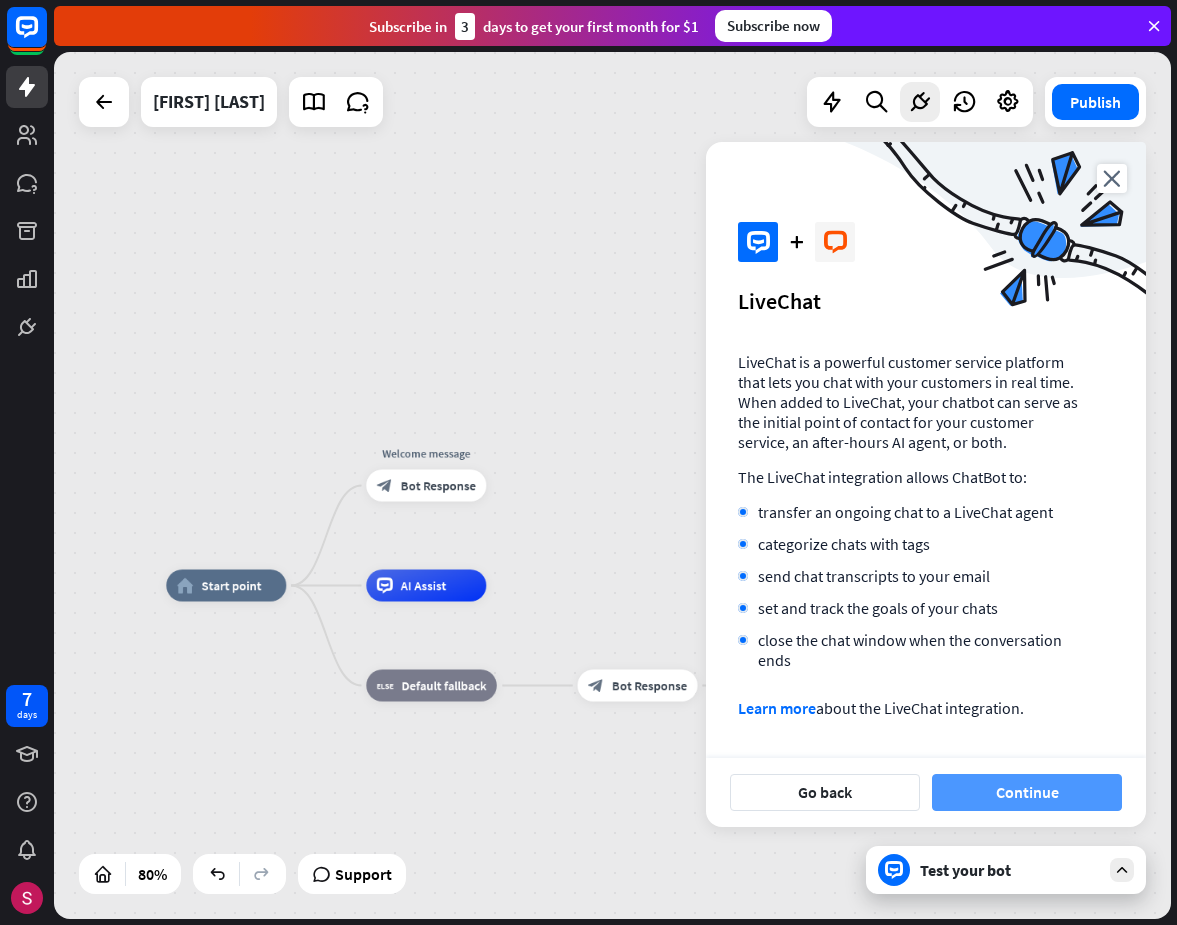 click on "Continue" at bounding box center (1027, 792) 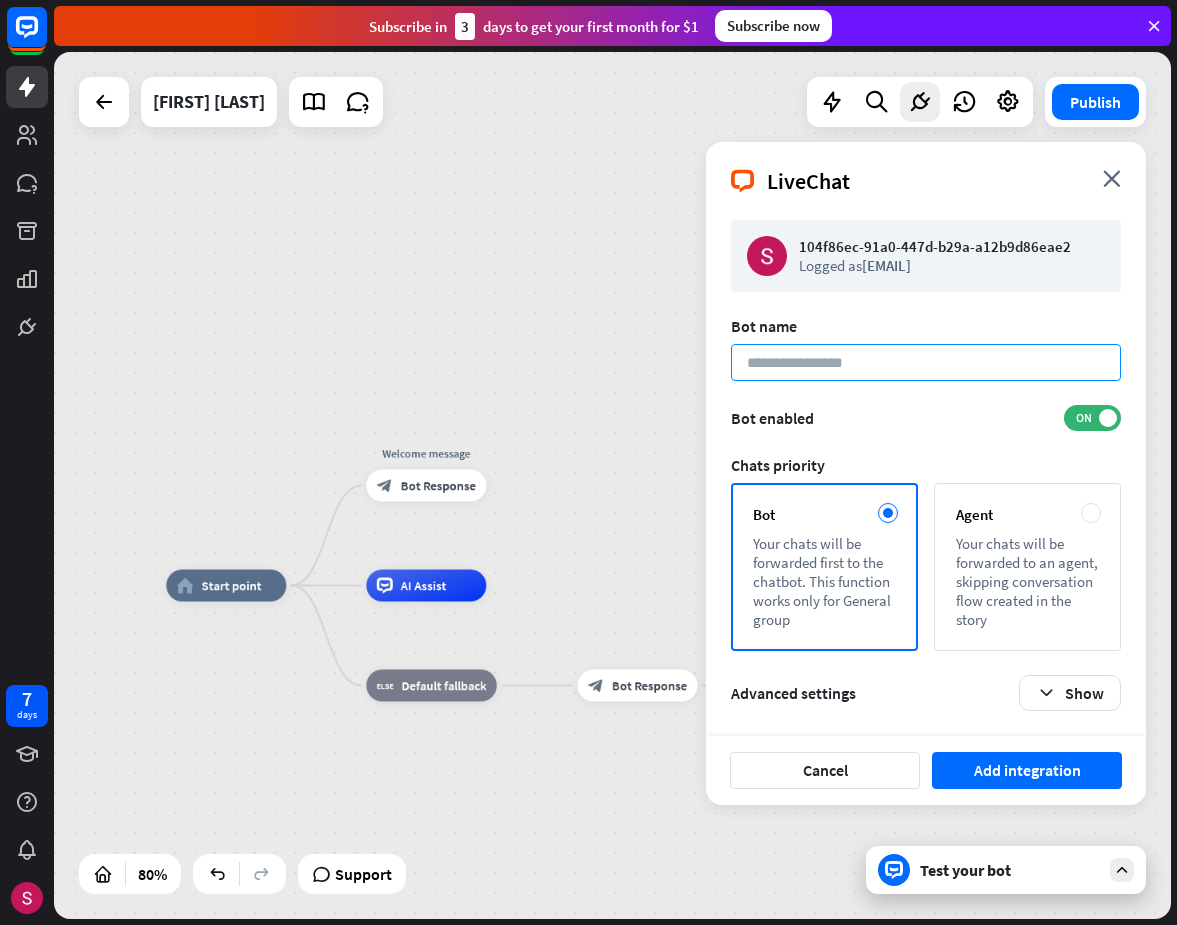 click at bounding box center [926, 362] 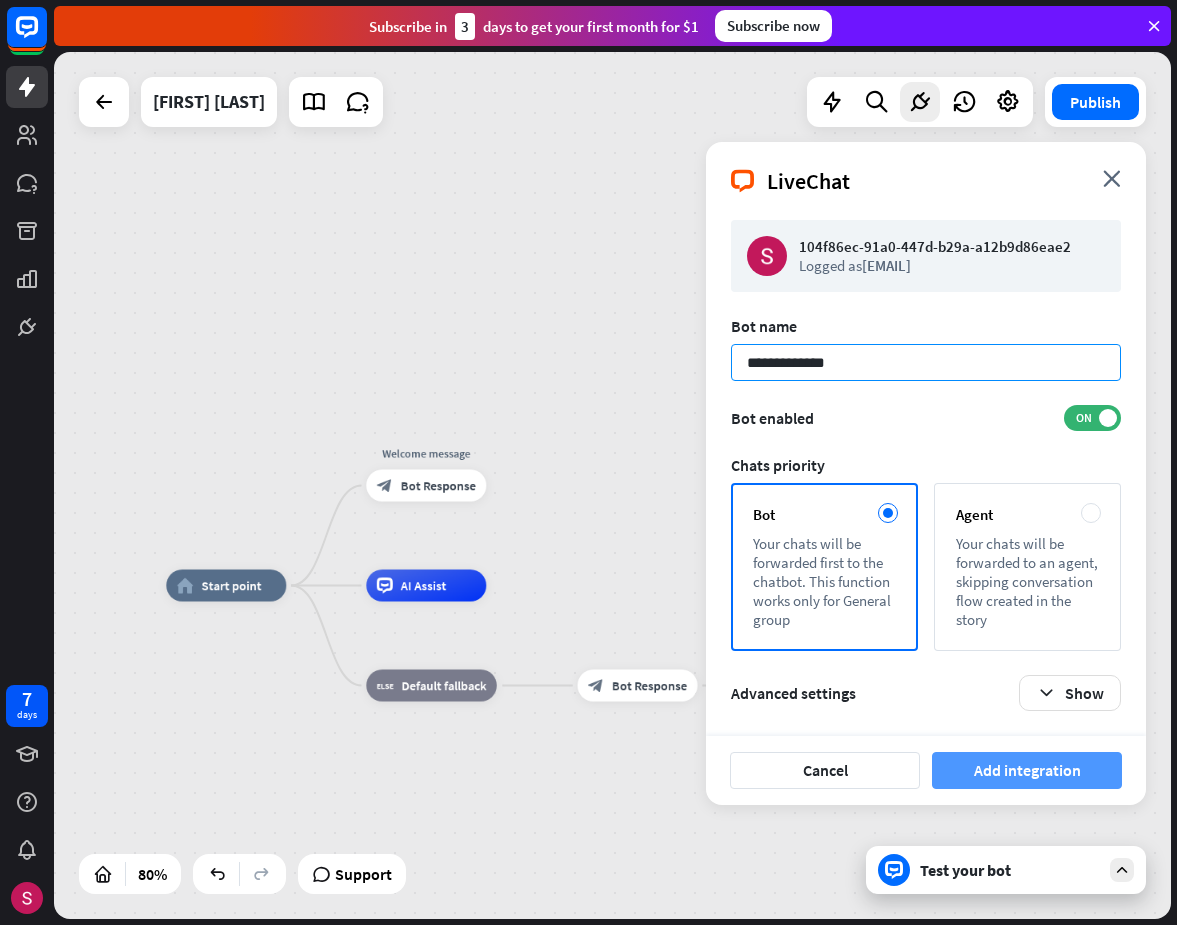 type on "**********" 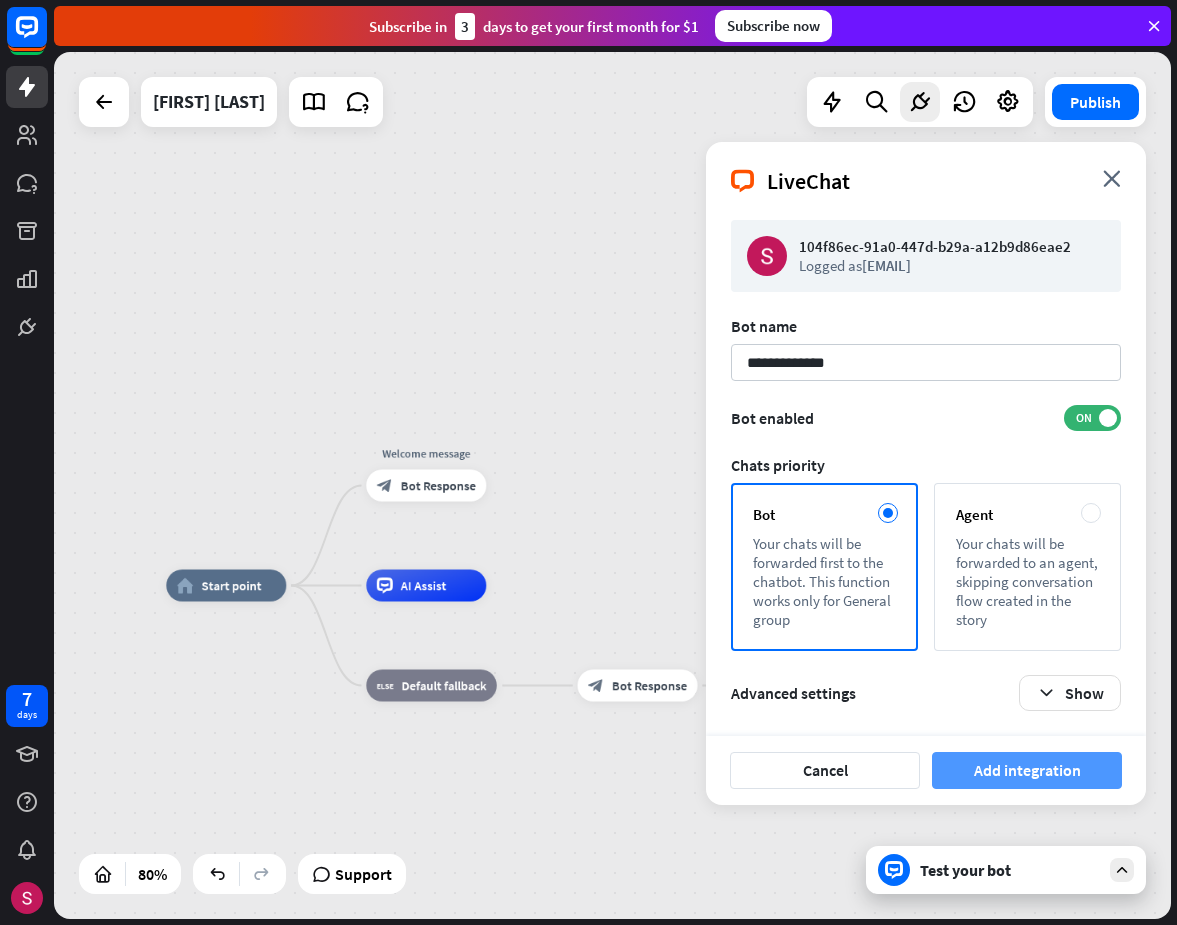 click on "Add integration" at bounding box center [1027, 770] 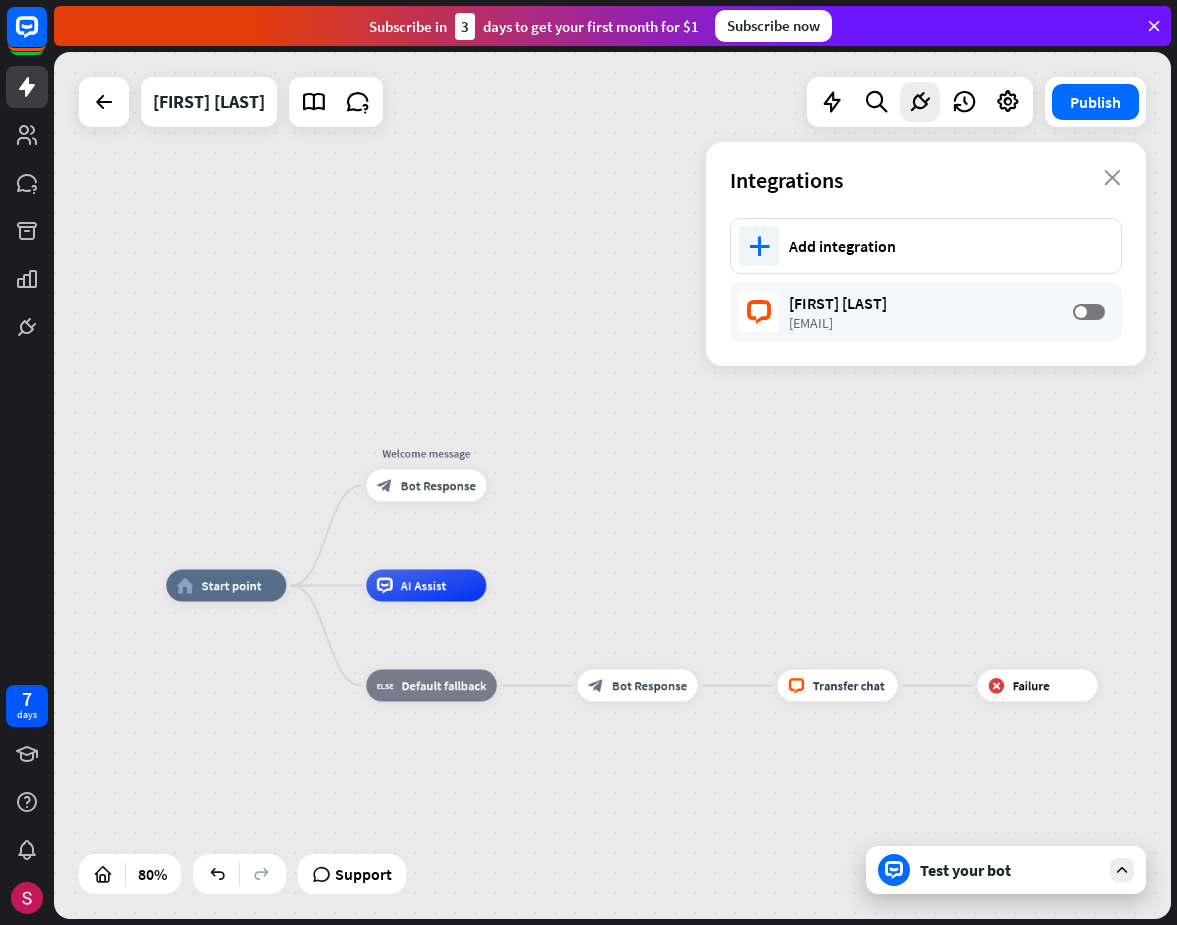 click on "Test your bot" at bounding box center (1010, 870) 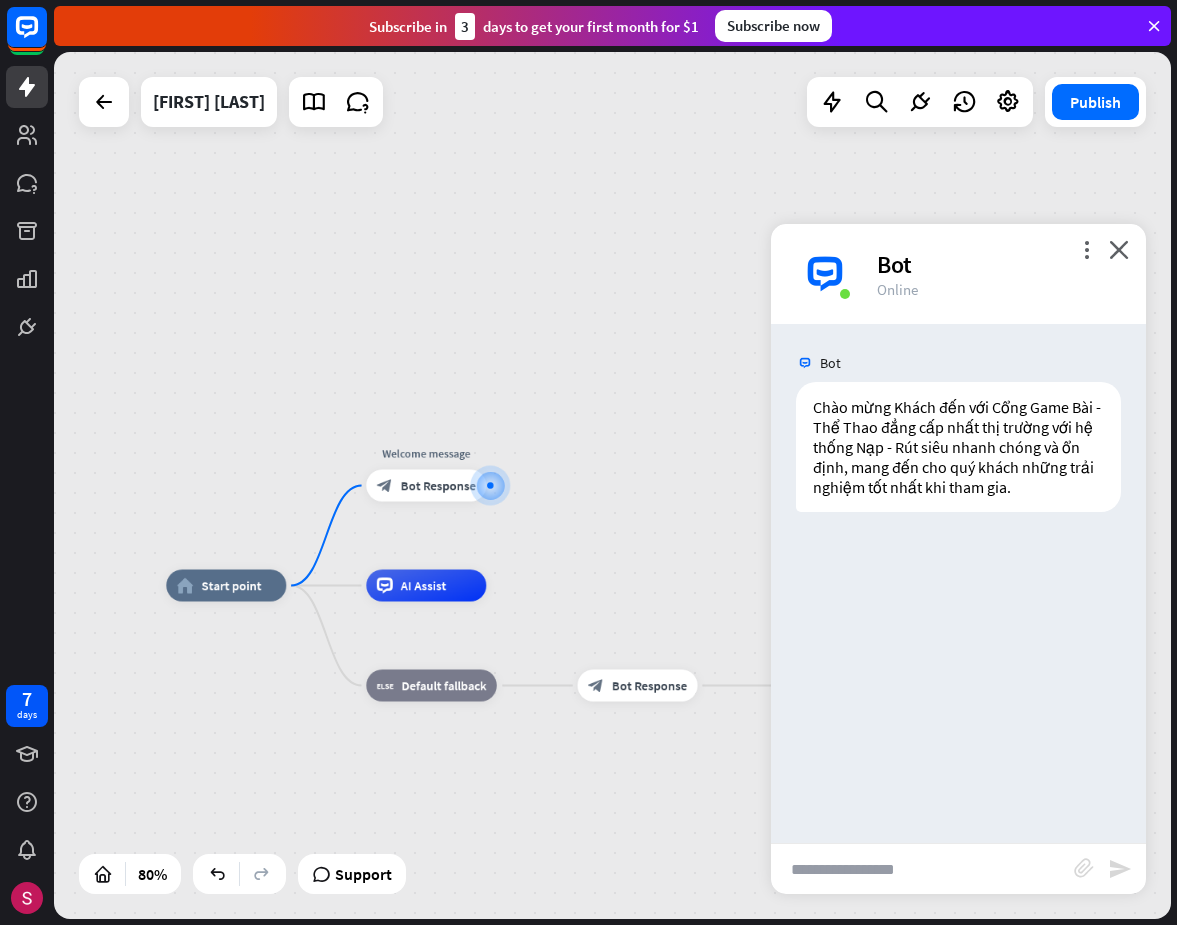 click at bounding box center (922, 869) 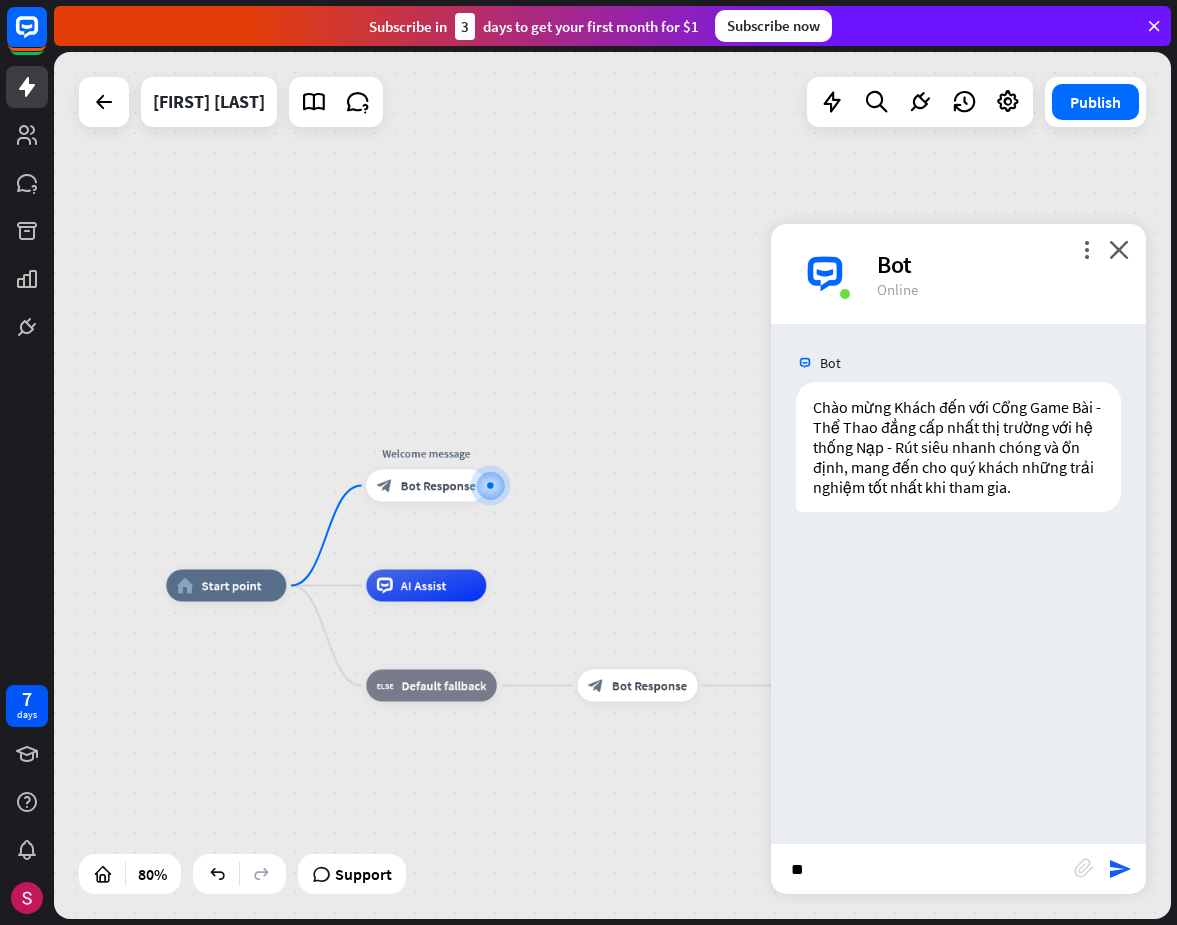 type on "***" 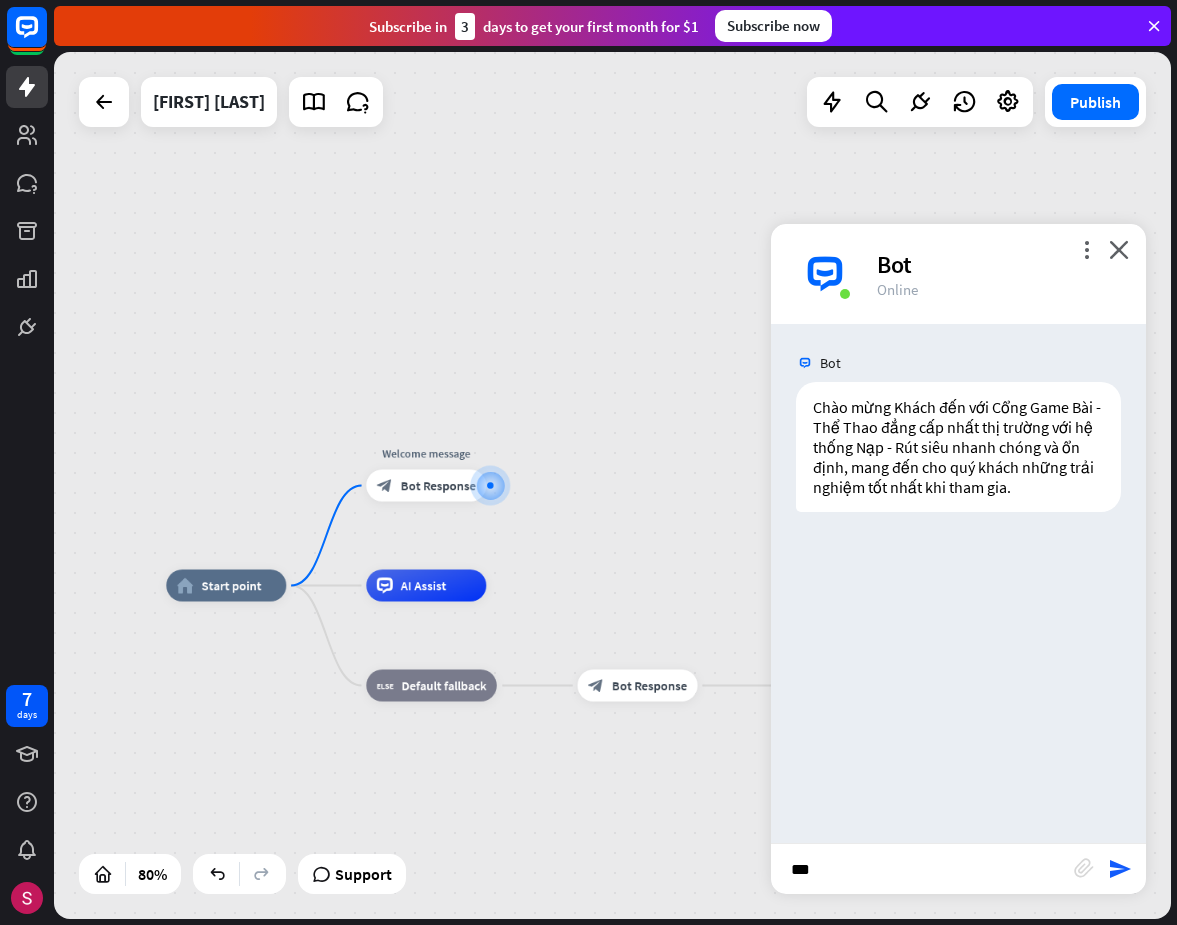 type 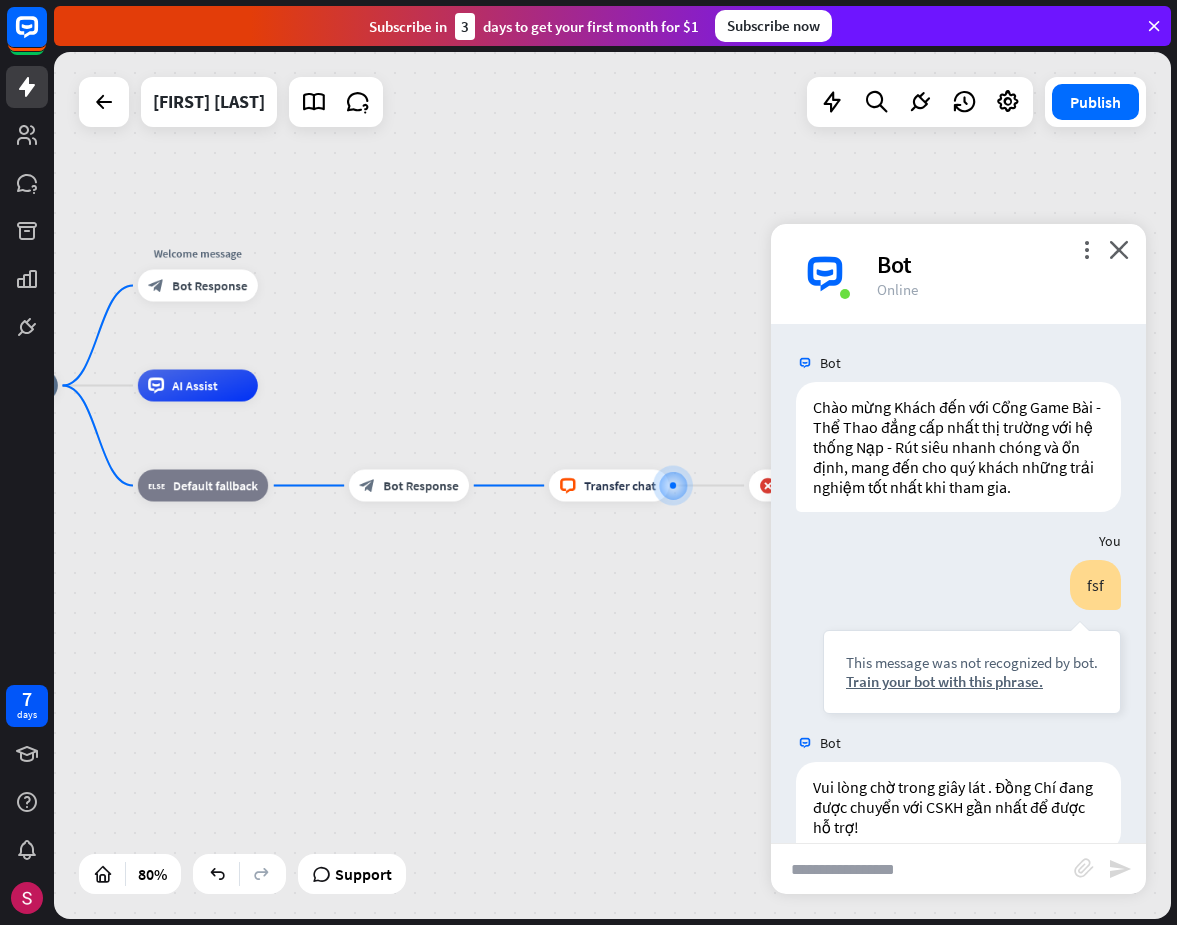 scroll, scrollTop: 39, scrollLeft: 0, axis: vertical 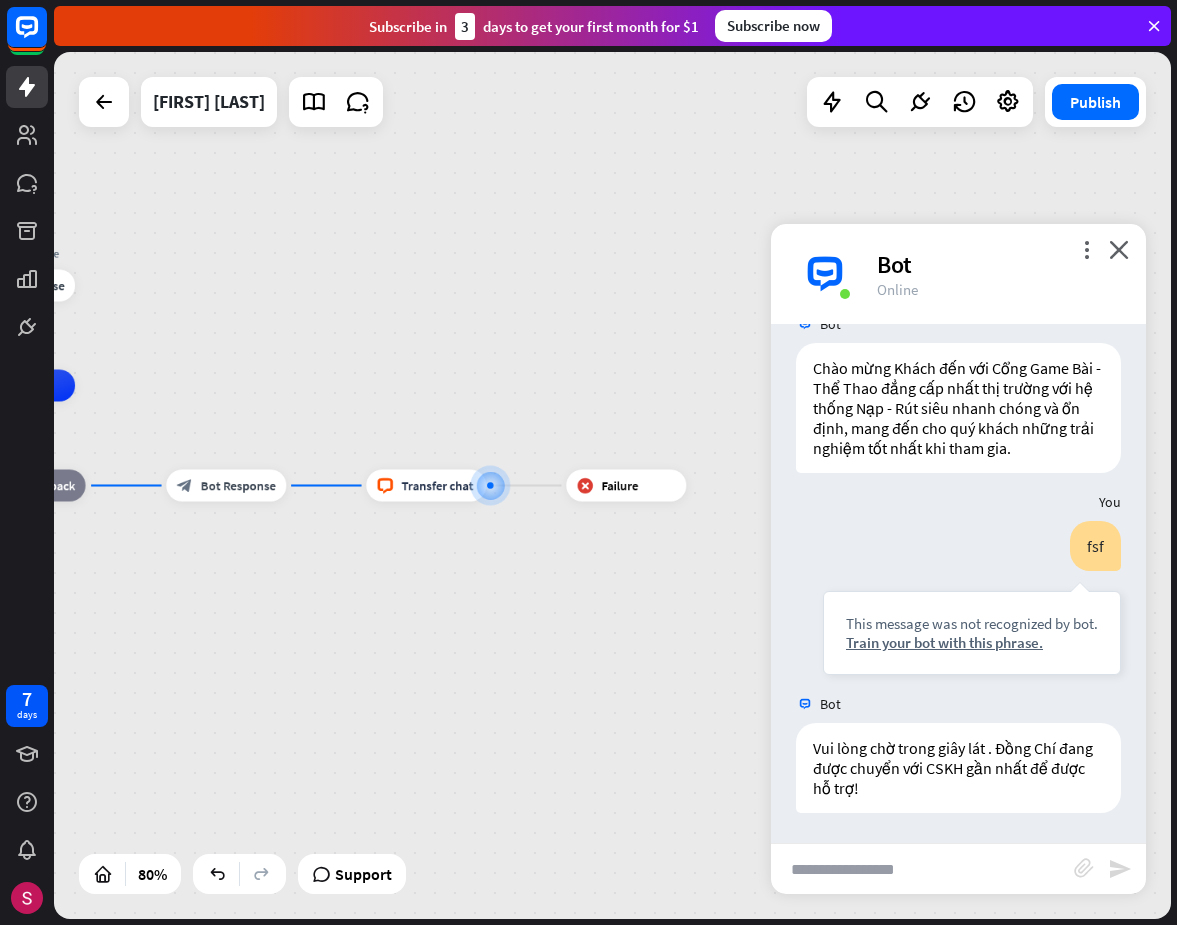 click on "home_2   Start point                 Welcome message   block_bot_response   Bot Response                     AI Assist                   block_fallback   Default fallback                   block_bot_response   Bot Response                   block_livechat   Transfer chat                       block_failure   Failure" at bounding box center [202, 733] 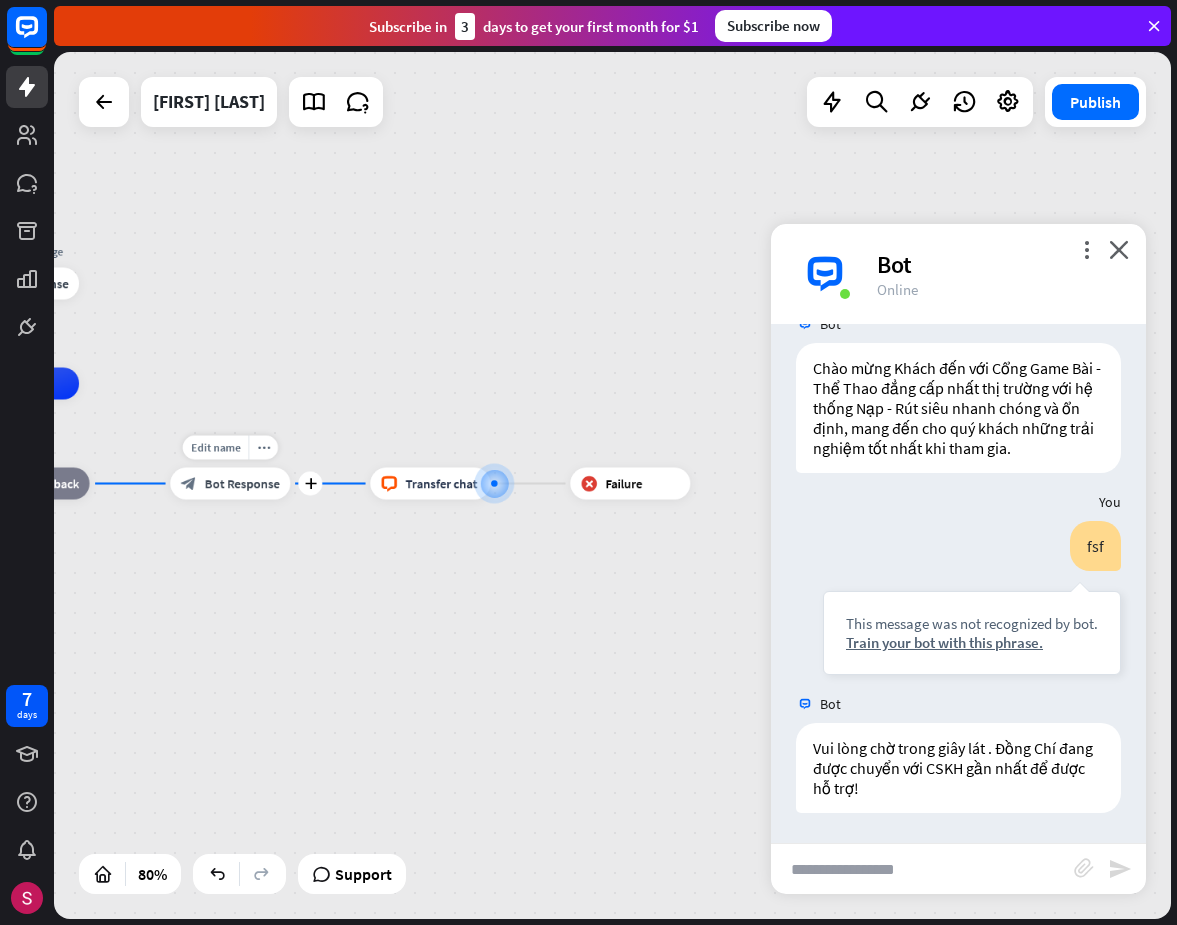 click on "block_bot_response   Bot Response" at bounding box center [230, 484] 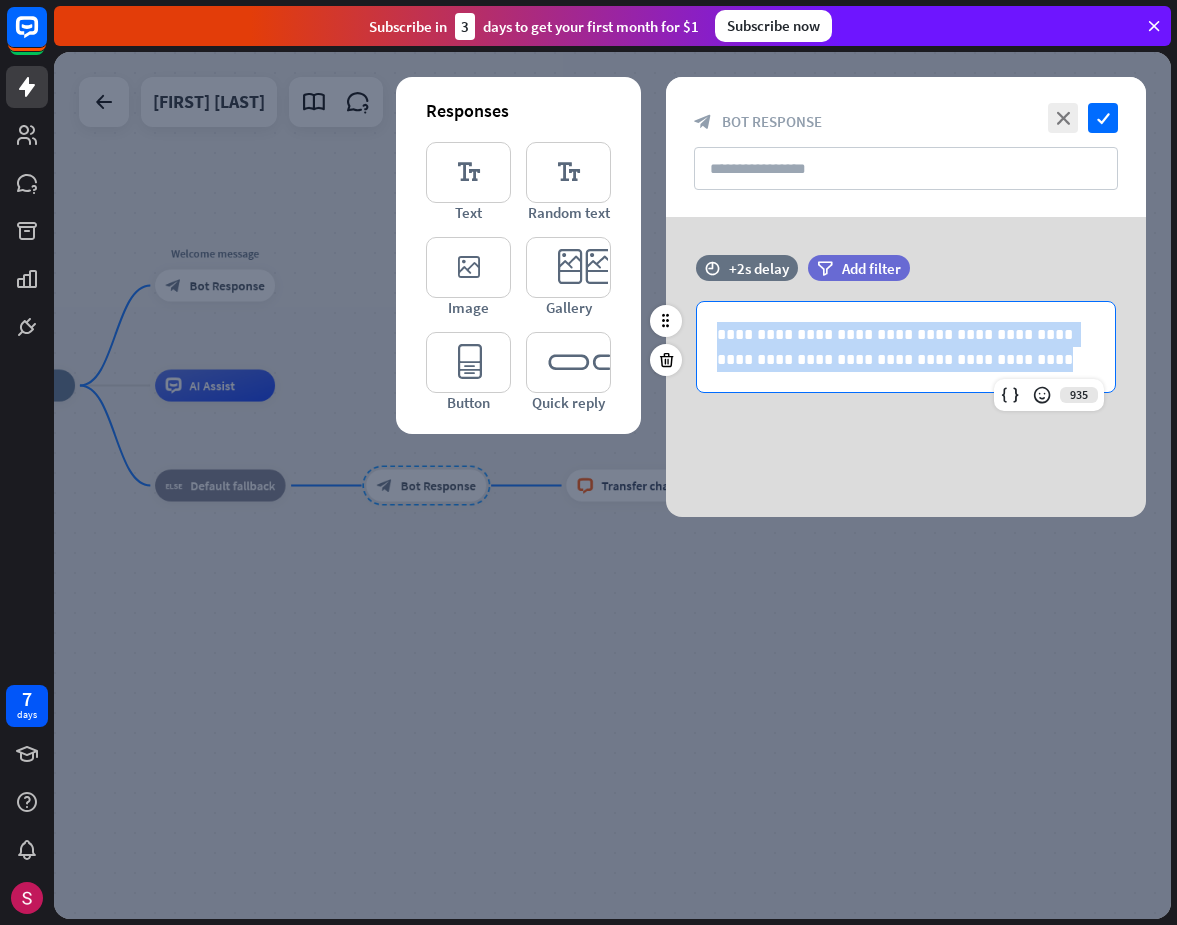 drag, startPoint x: 975, startPoint y: 363, endPoint x: 683, endPoint y: 327, distance: 294.21082 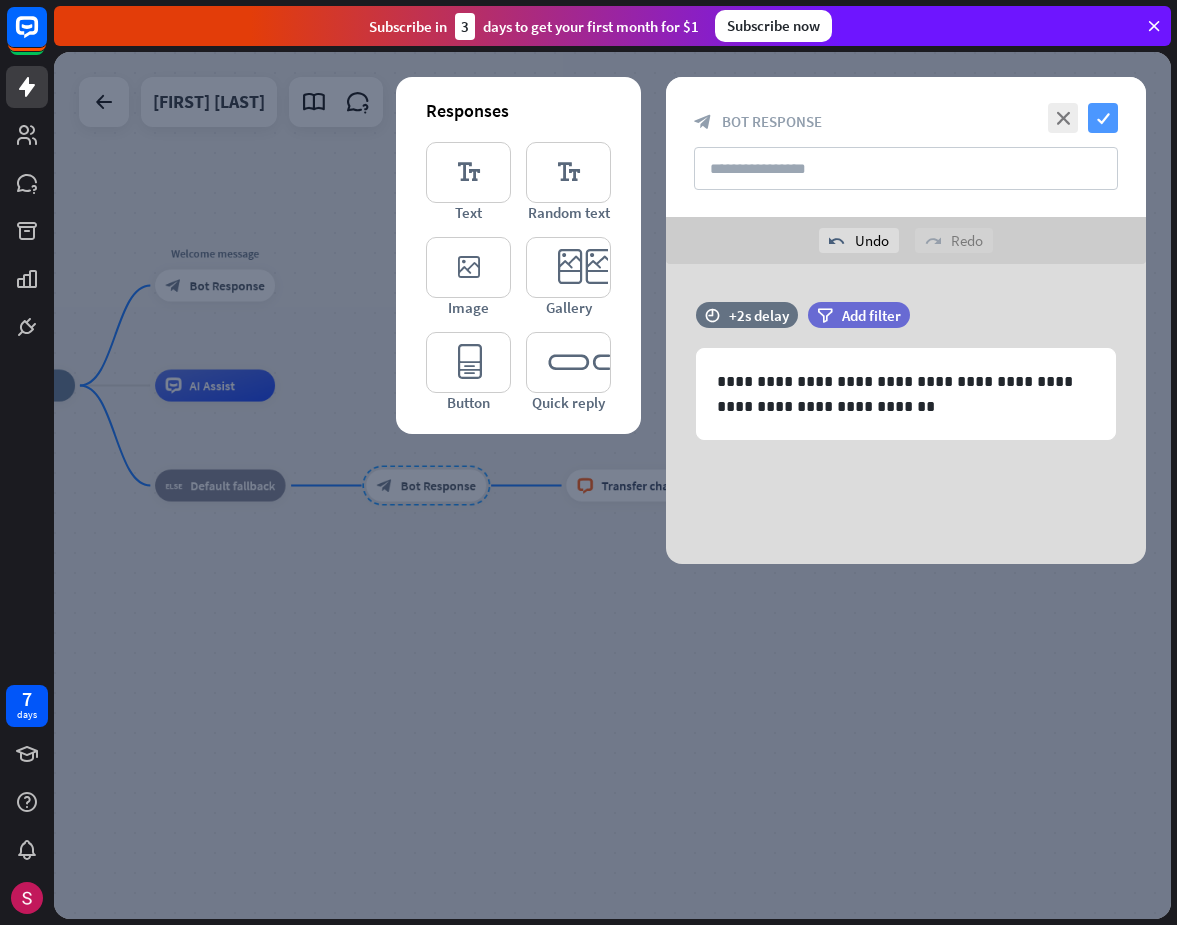 click on "check" at bounding box center [1103, 118] 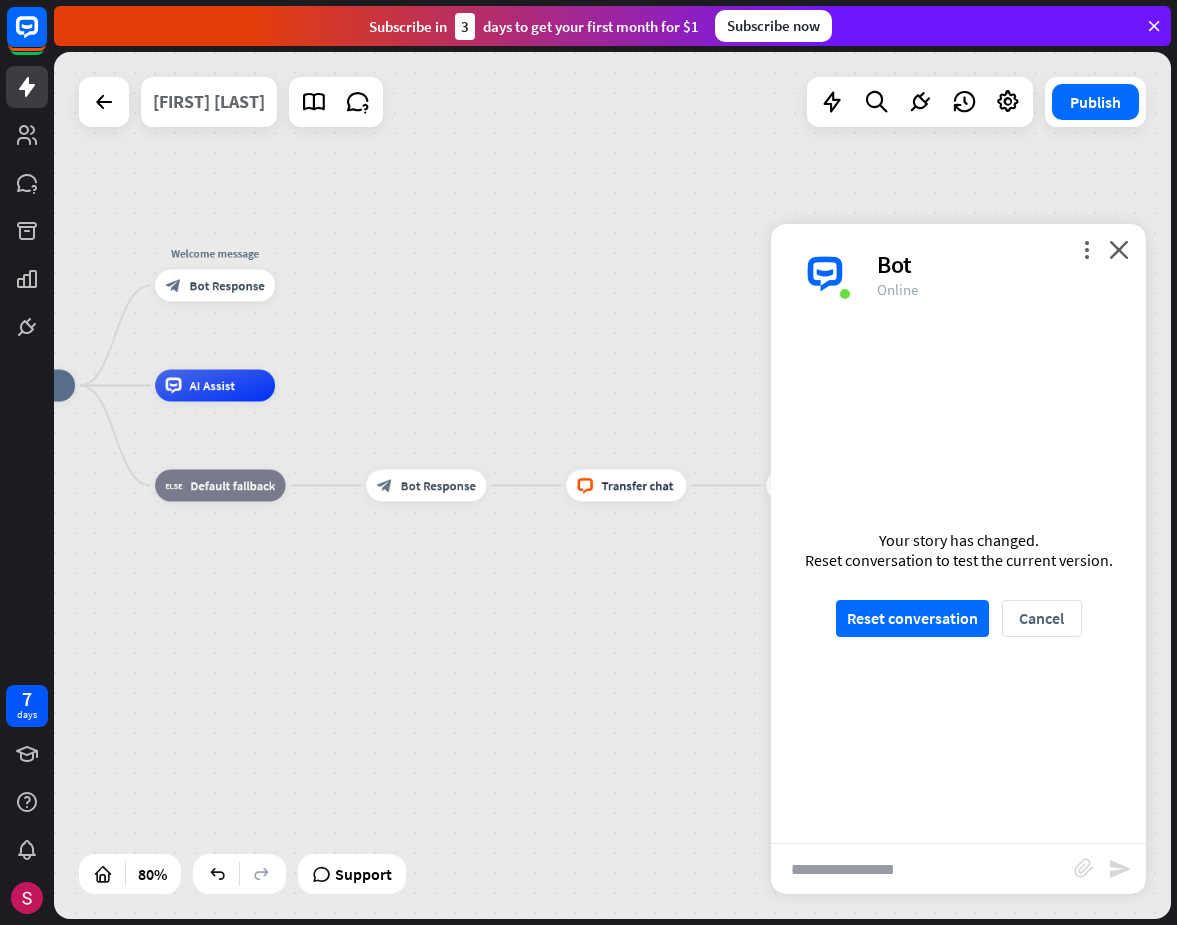 click on "[FIRST] [LAST]" at bounding box center (209, 102) 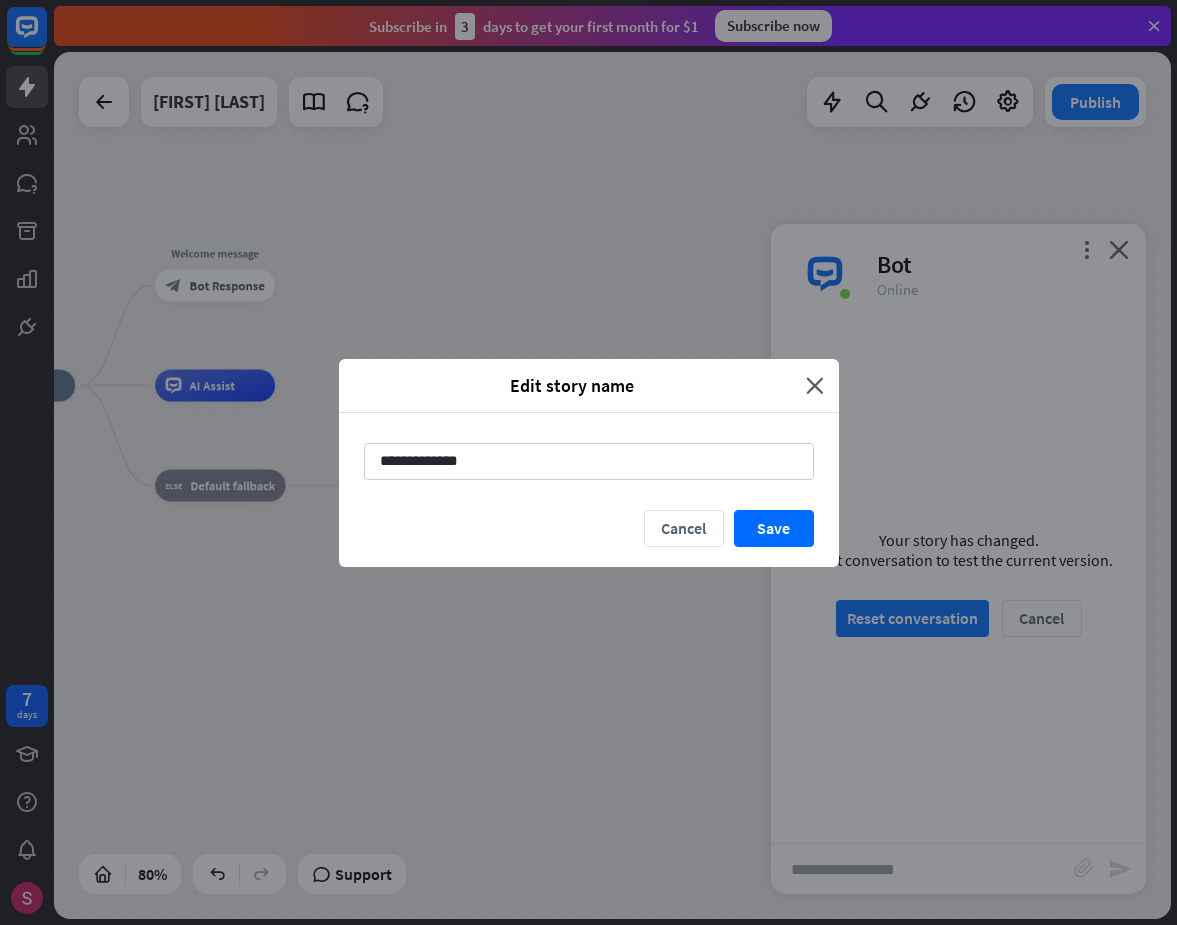 drag, startPoint x: 512, startPoint y: 459, endPoint x: 317, endPoint y: 462, distance: 195.02307 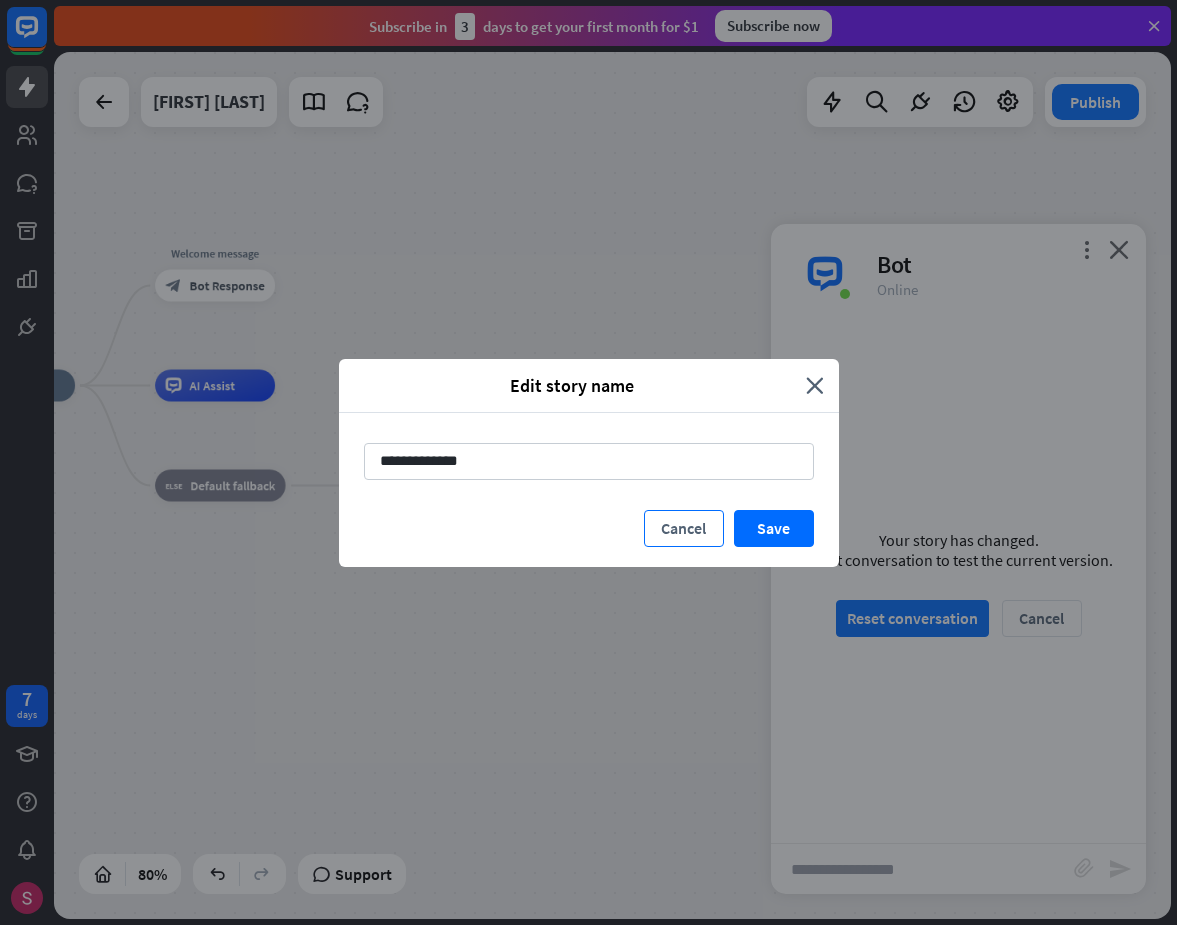click on "Cancel" at bounding box center (684, 528) 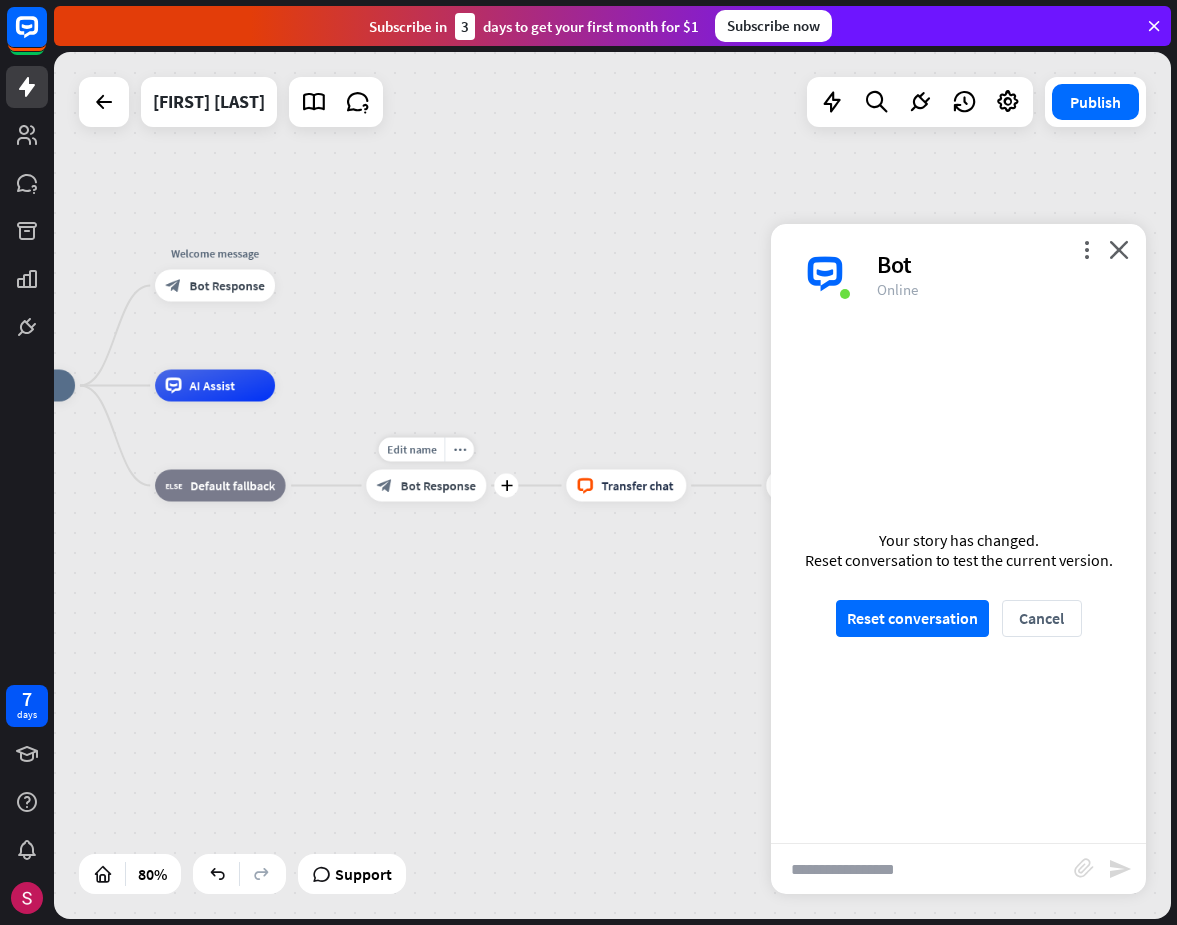 click on "Bot Response" at bounding box center (438, 486) 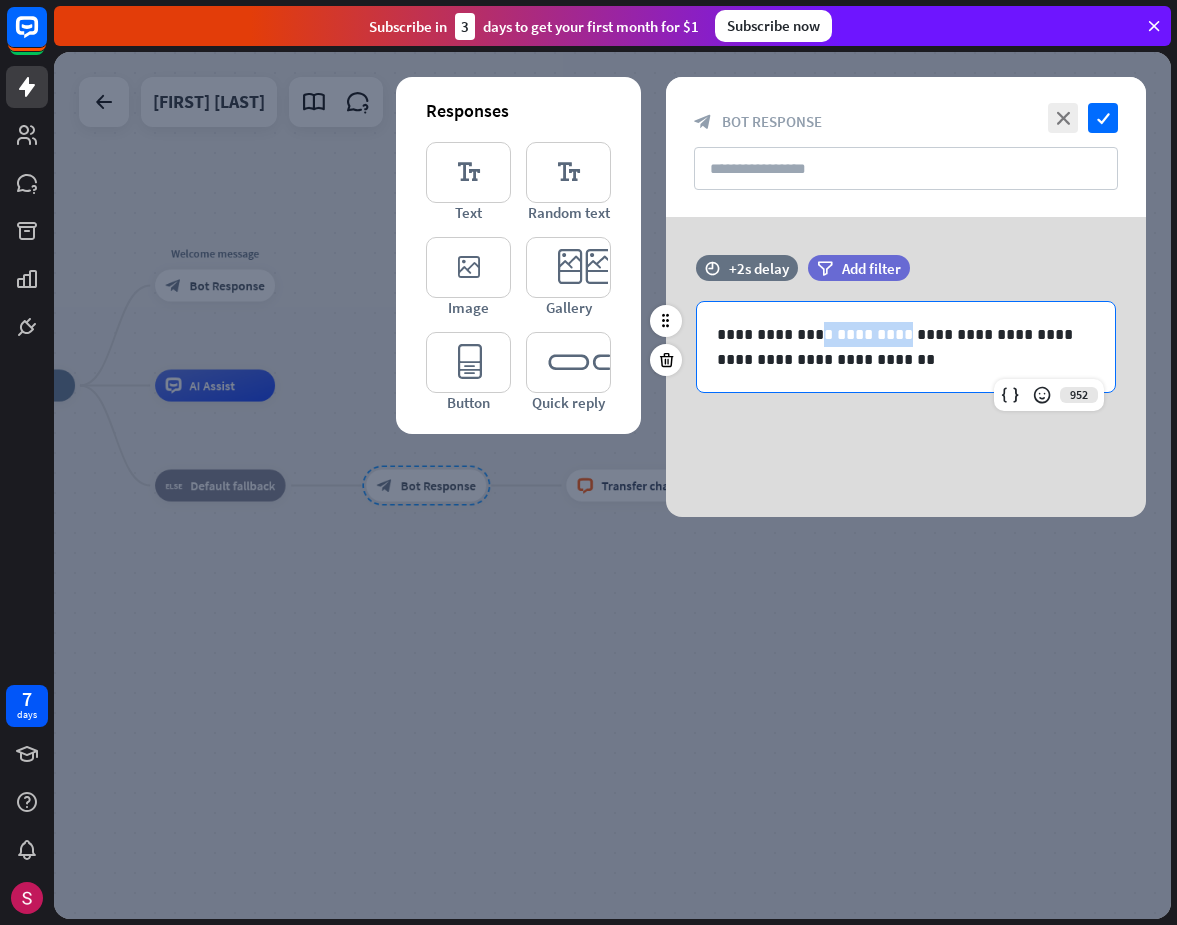 drag, startPoint x: 893, startPoint y: 336, endPoint x: 806, endPoint y: 330, distance: 87.20665 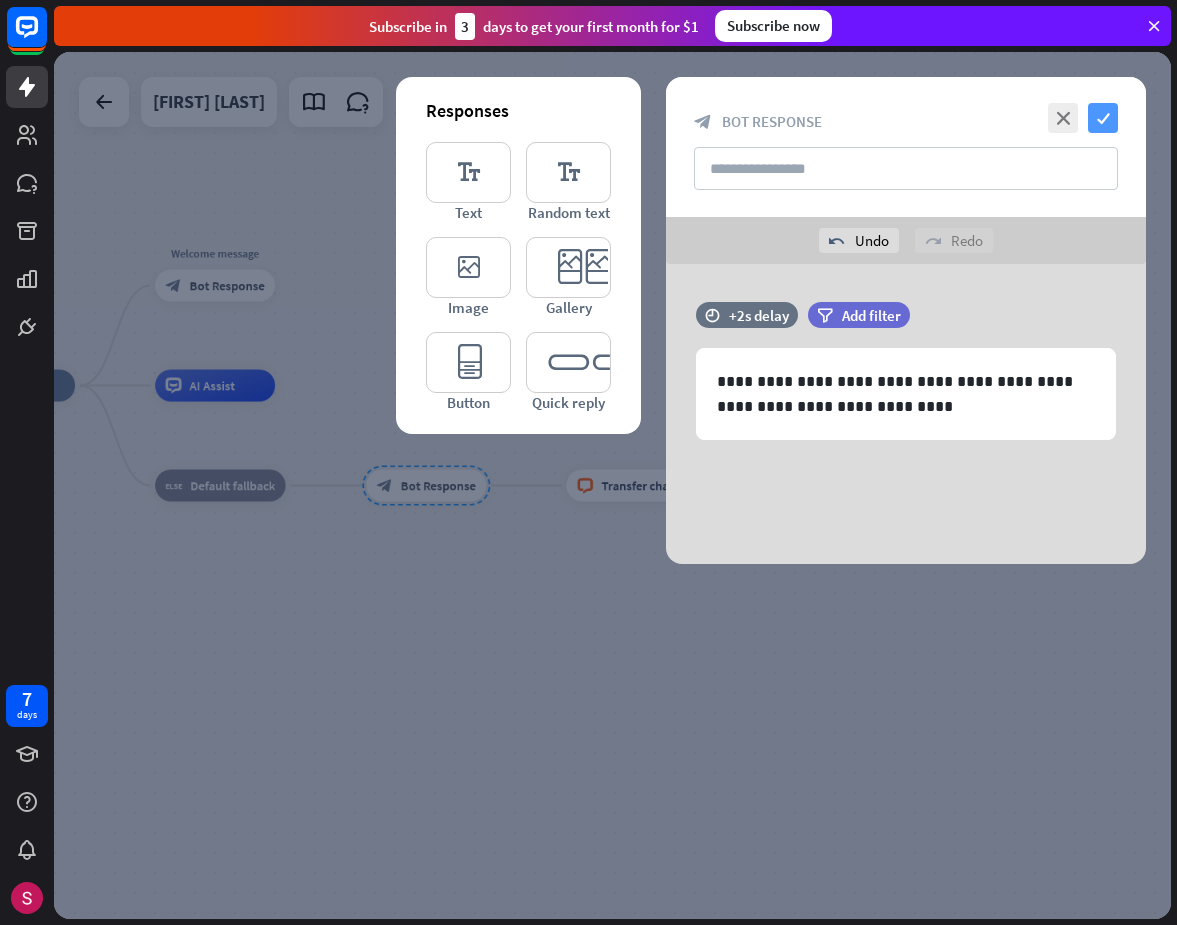 click on "check" at bounding box center (1103, 118) 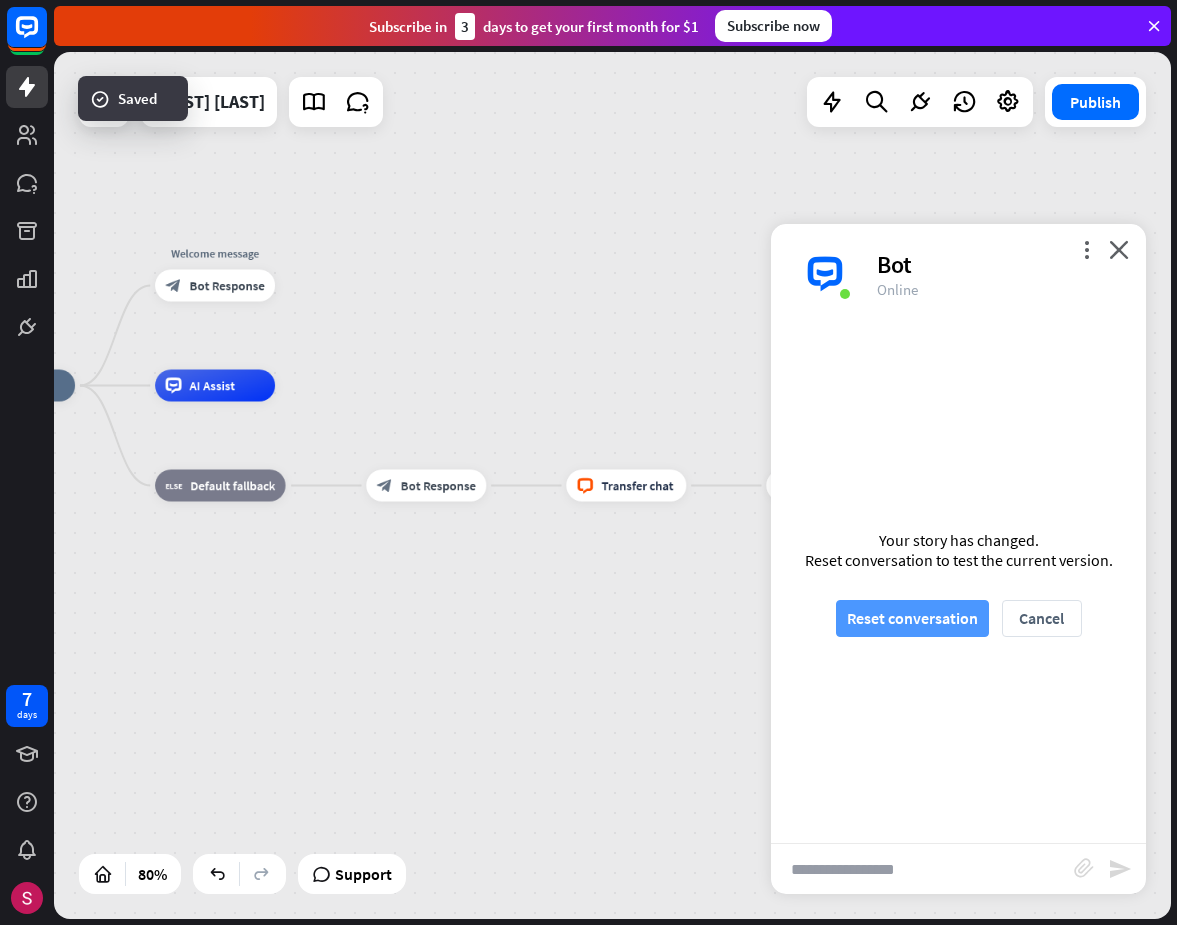 click on "Reset conversation" at bounding box center (912, 618) 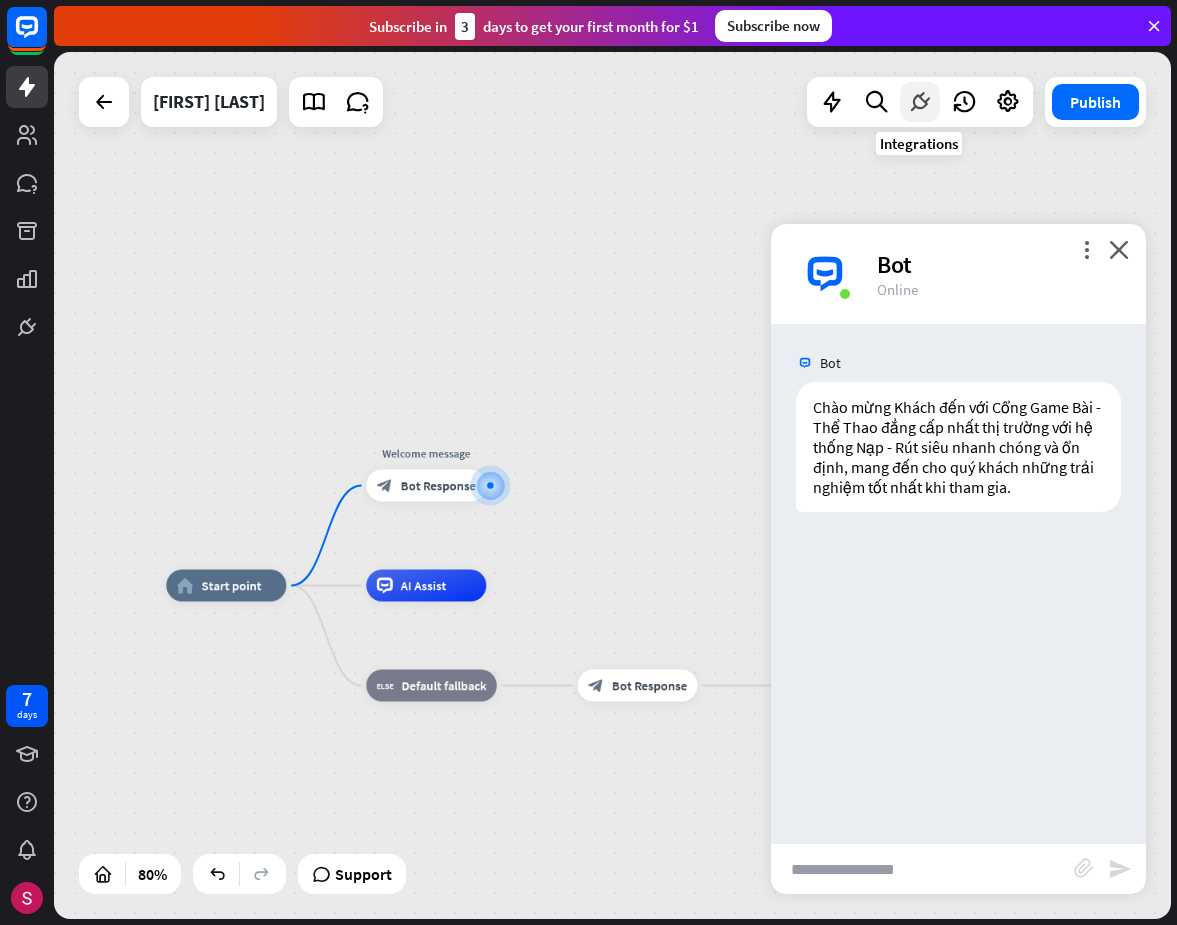 click at bounding box center [920, 102] 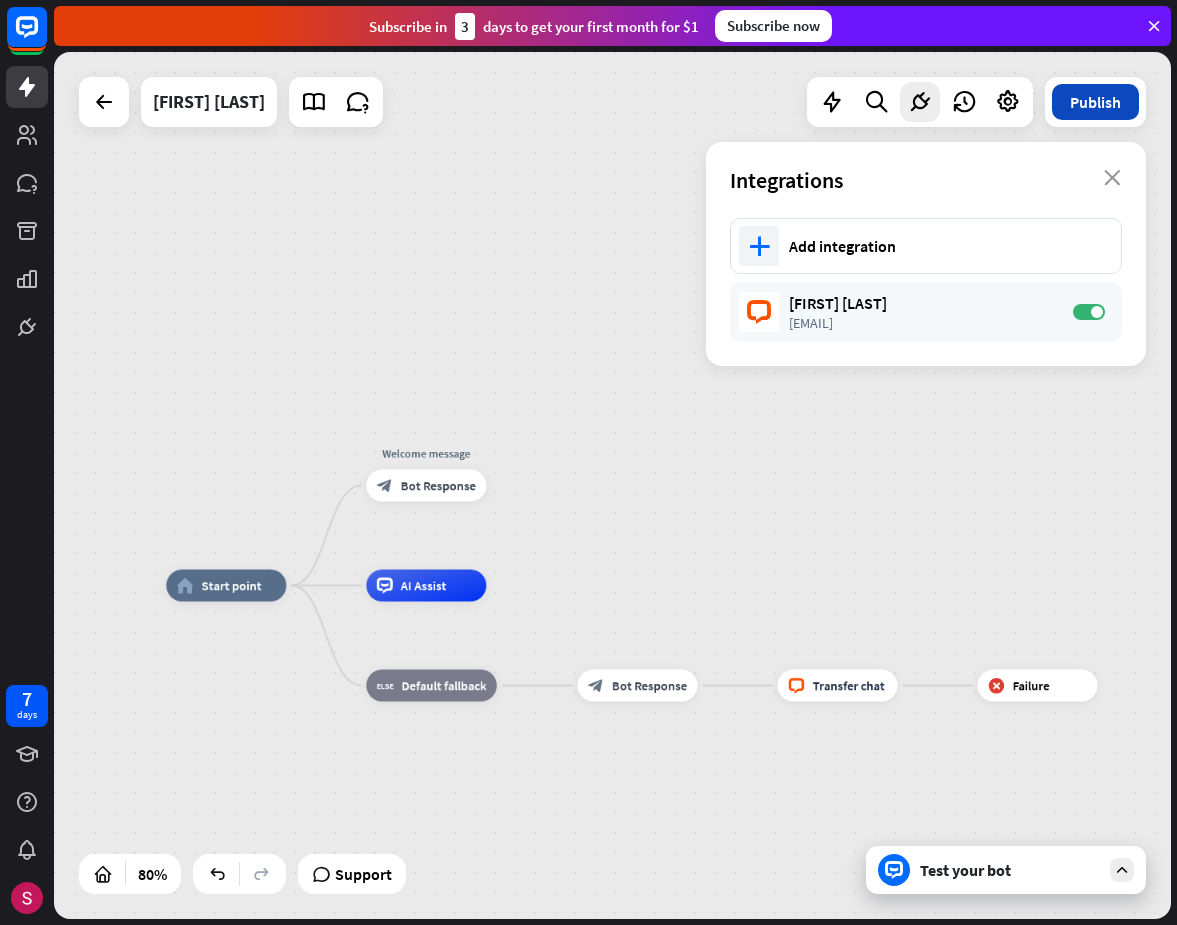 click on "Publish" at bounding box center (1095, 102) 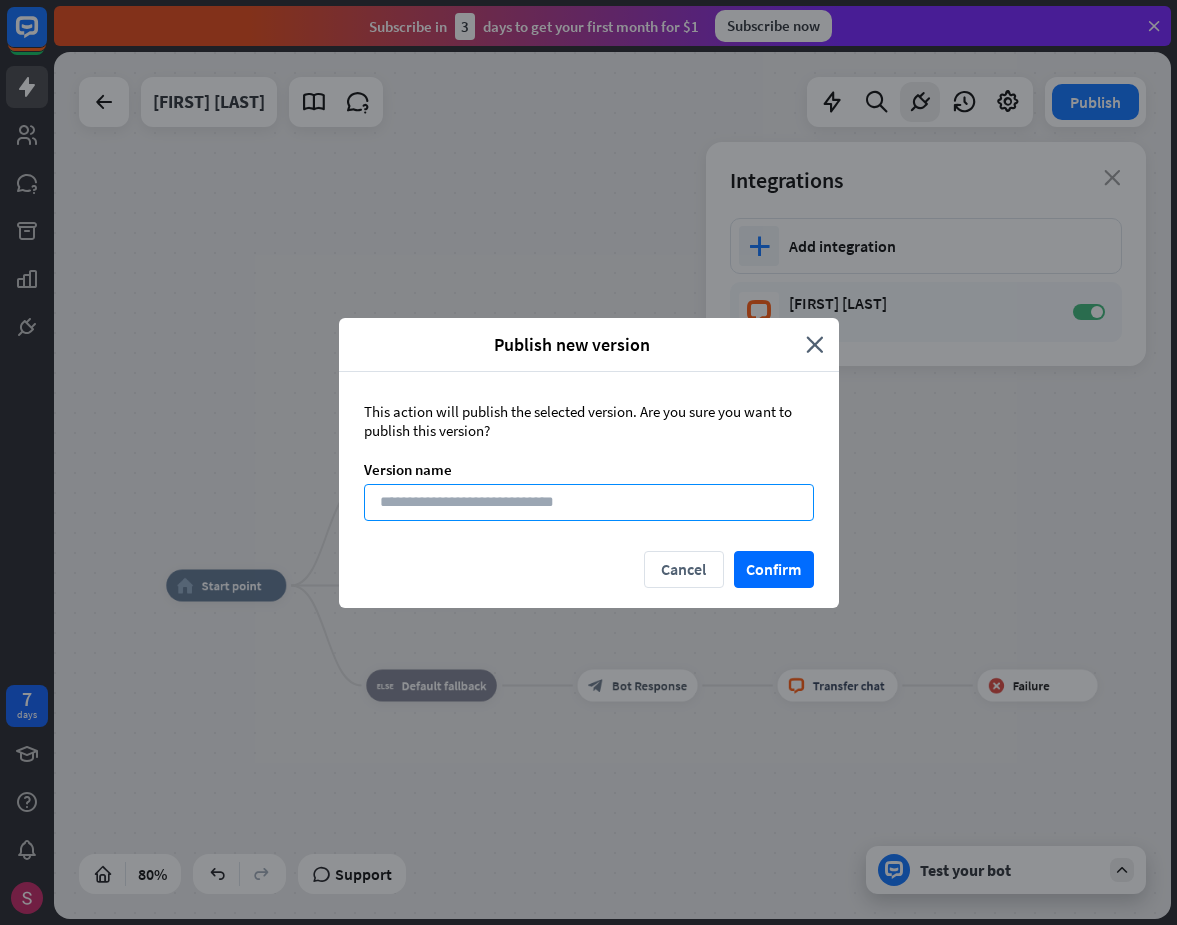 click at bounding box center [589, 502] 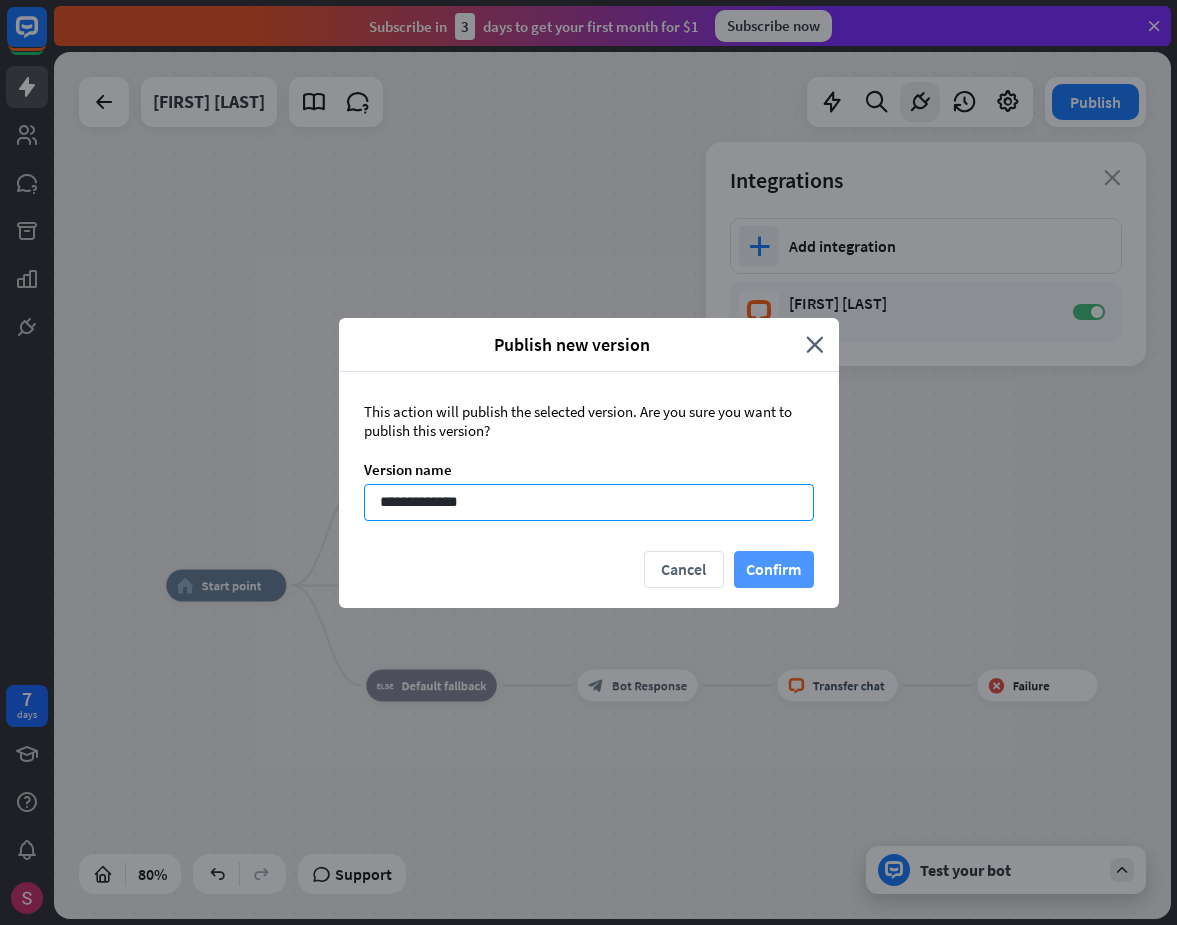 type on "**********" 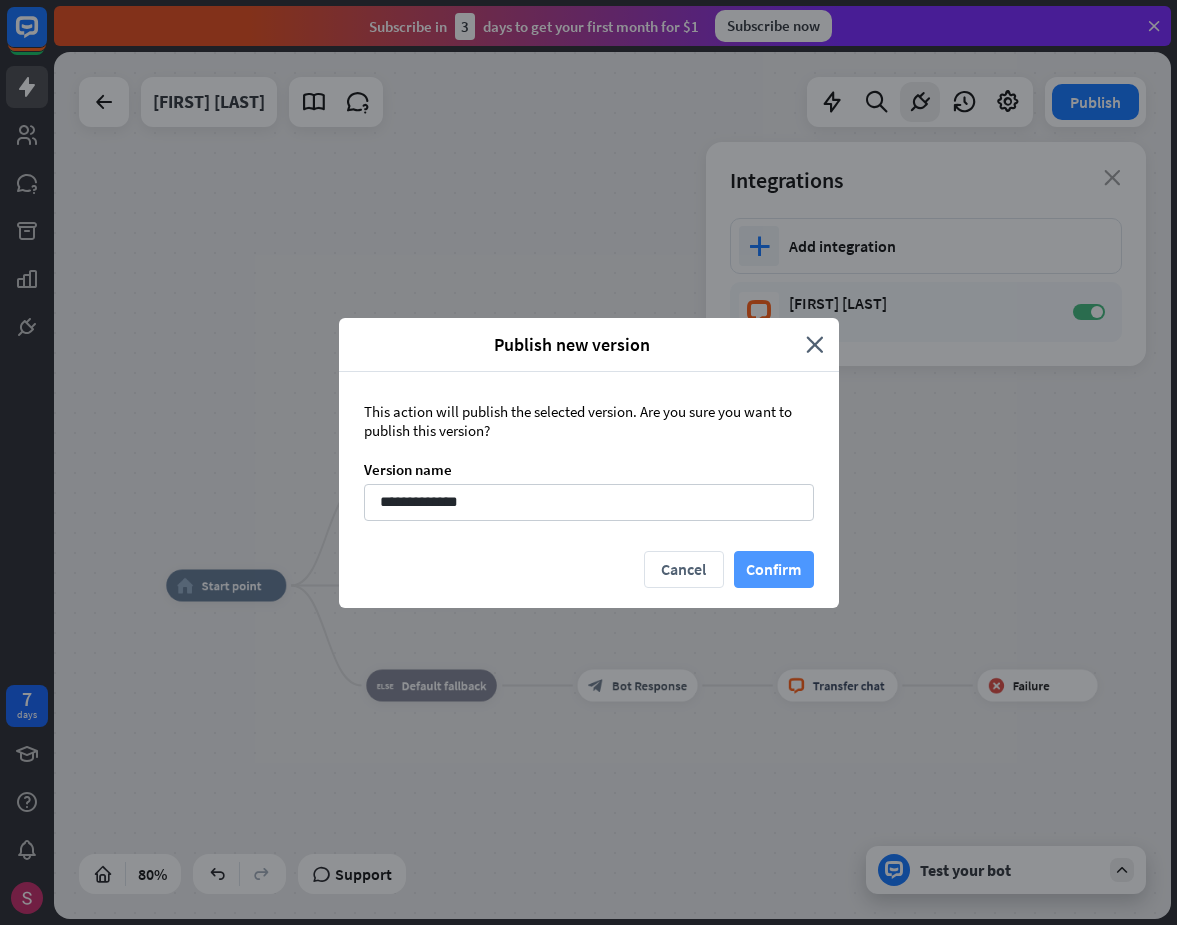 click on "Confirm" at bounding box center [774, 569] 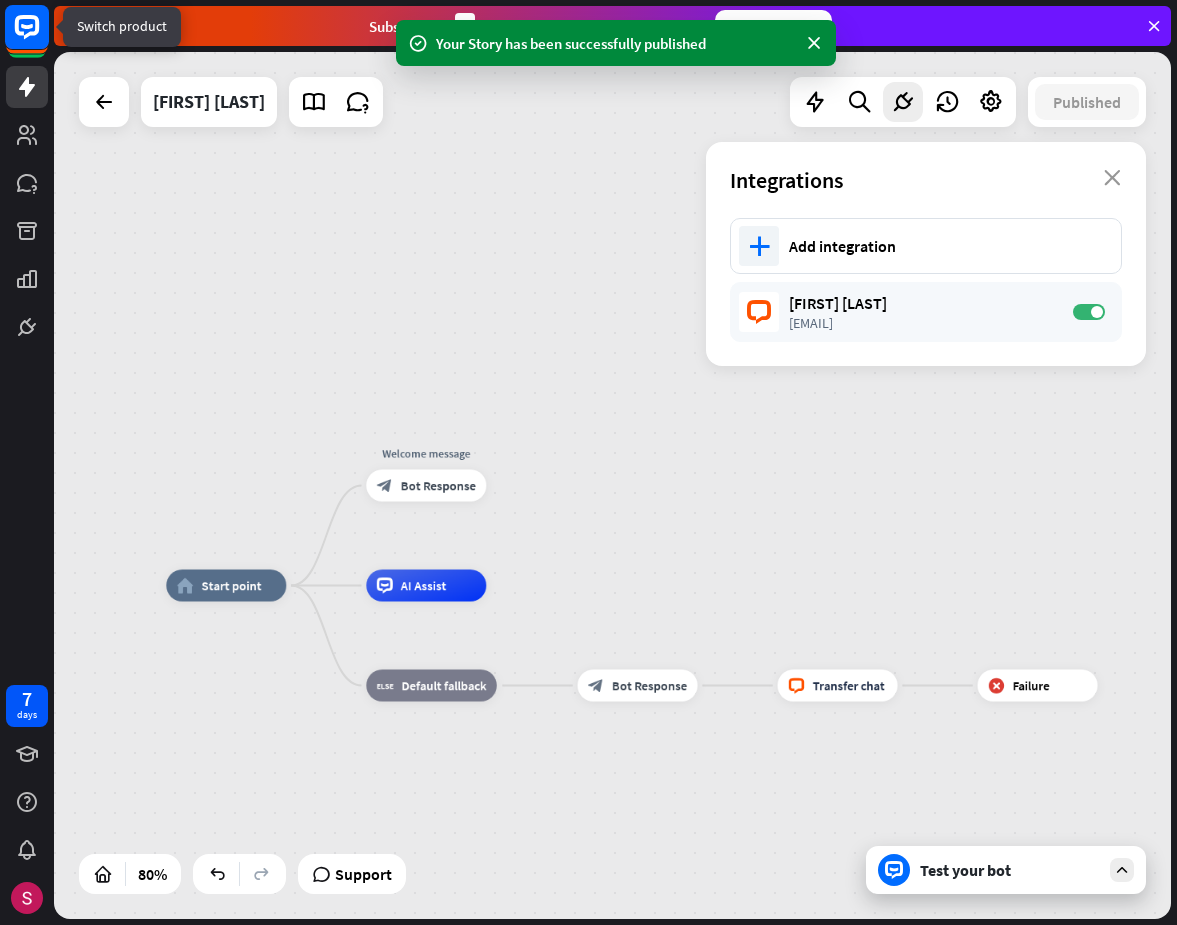 click 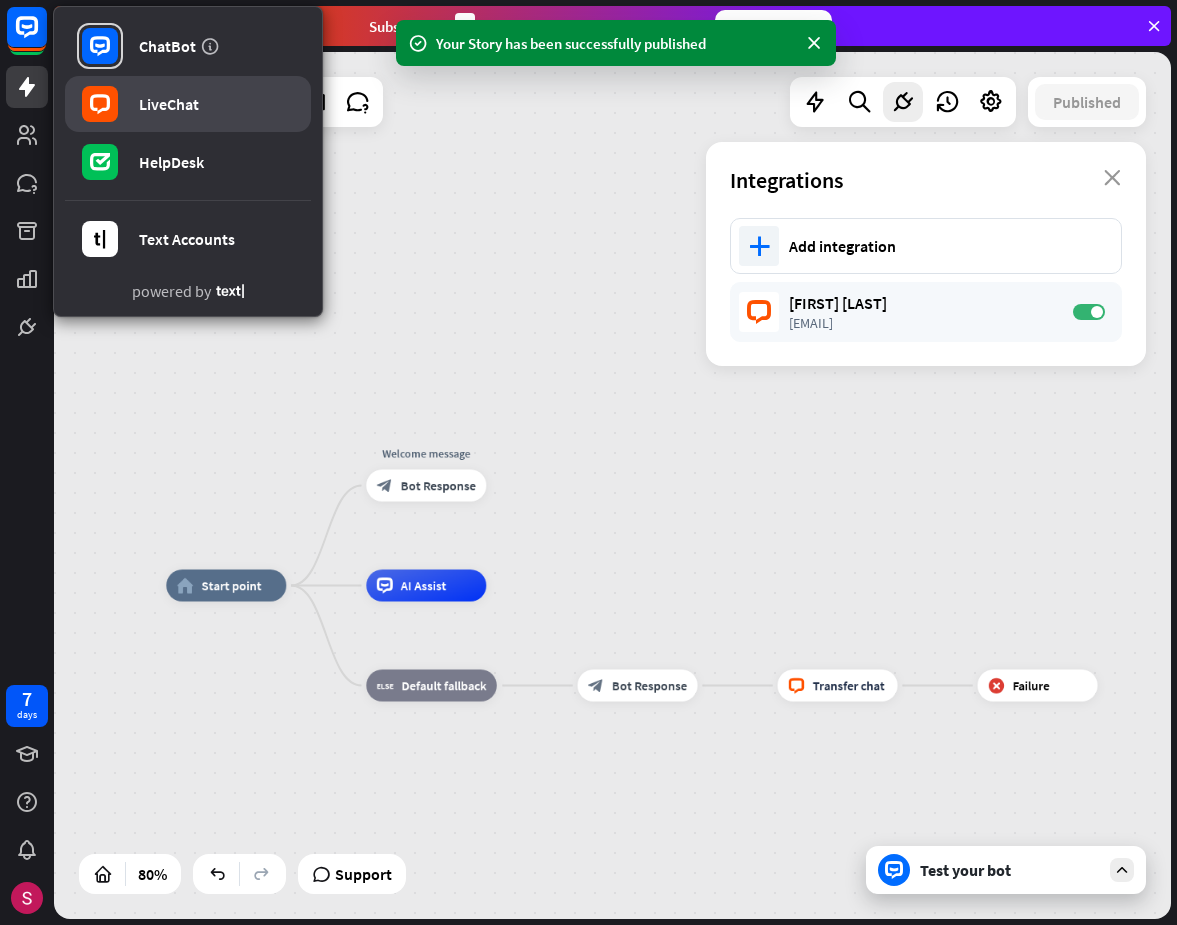 click on "LiveChat" at bounding box center (188, 104) 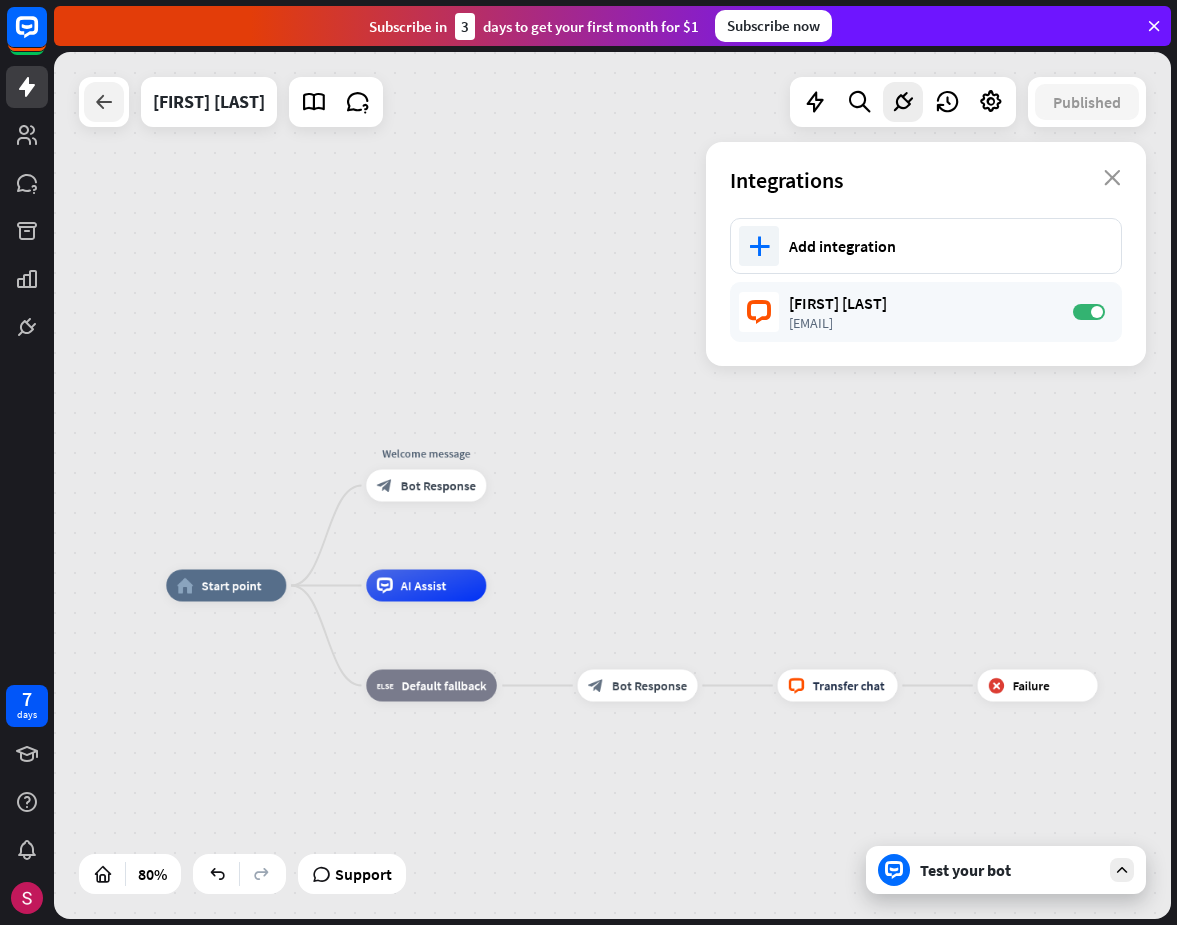 click at bounding box center (104, 102) 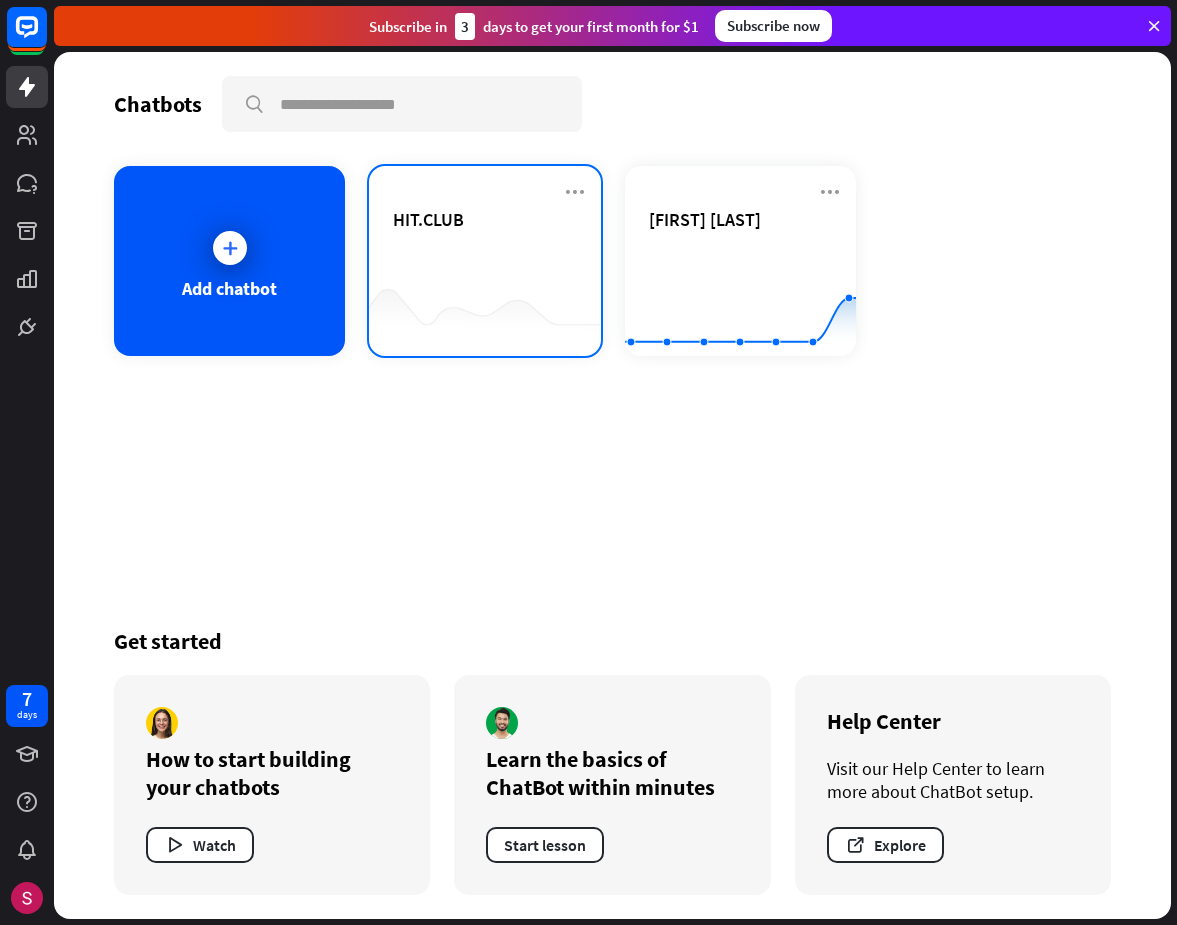 click on "HIT.CLUB" at bounding box center (484, 243) 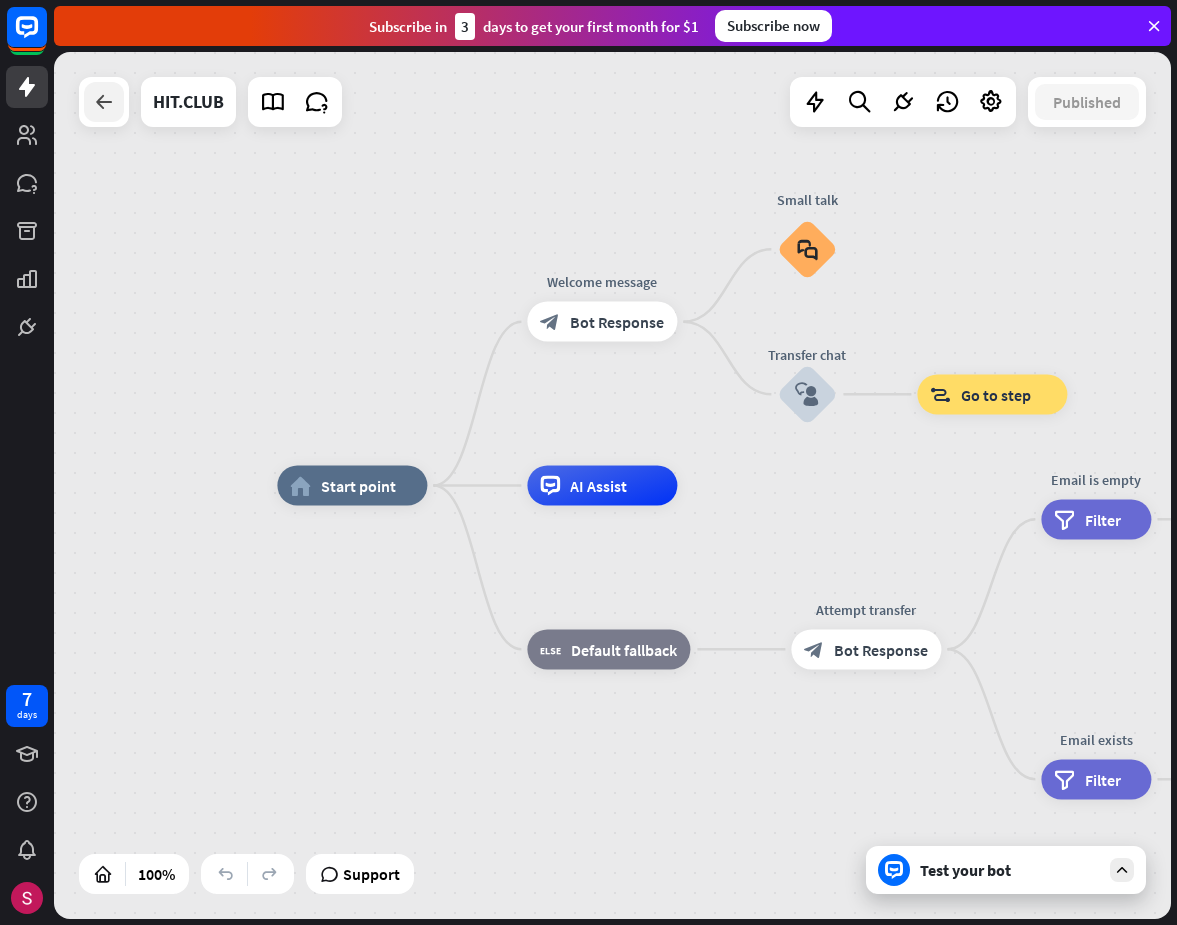 click at bounding box center [104, 102] 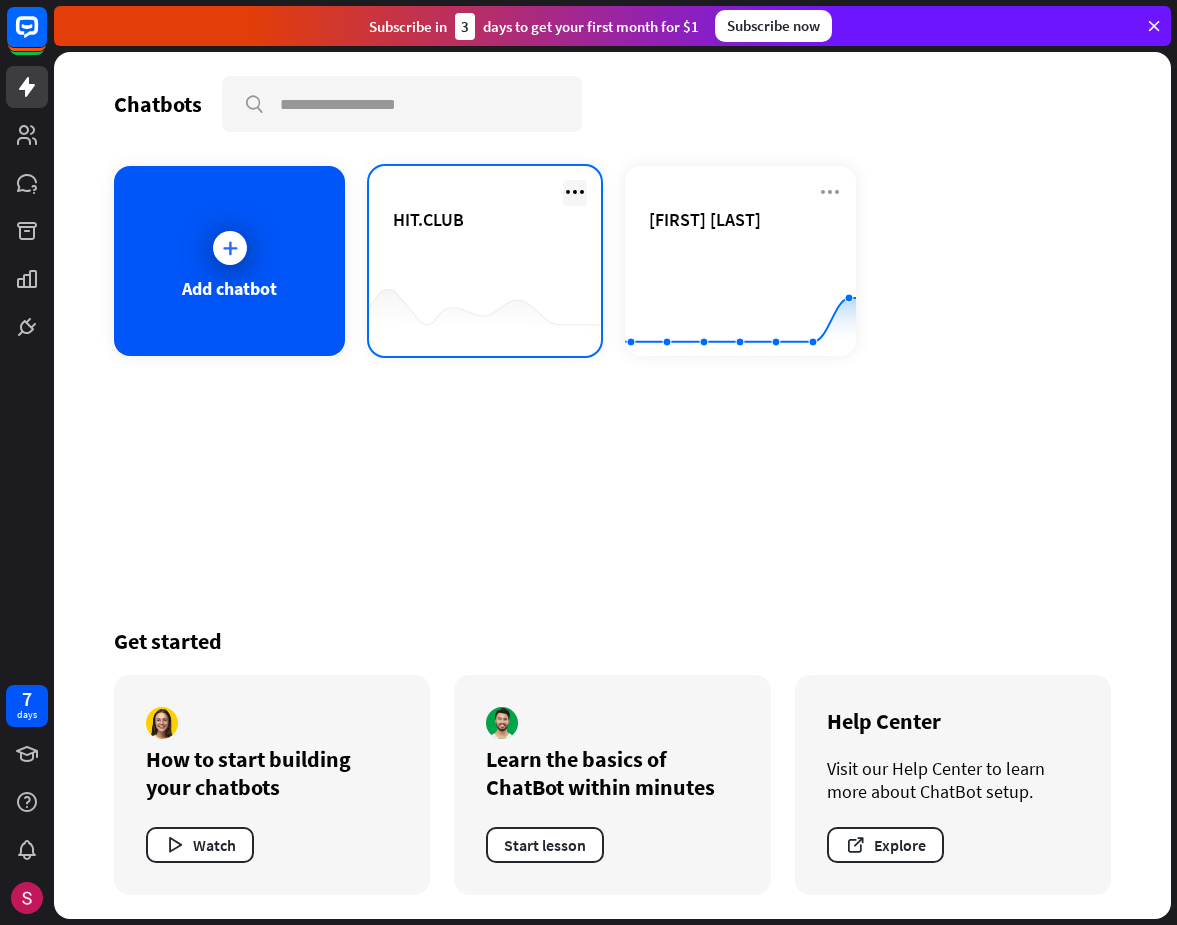 click at bounding box center (575, 192) 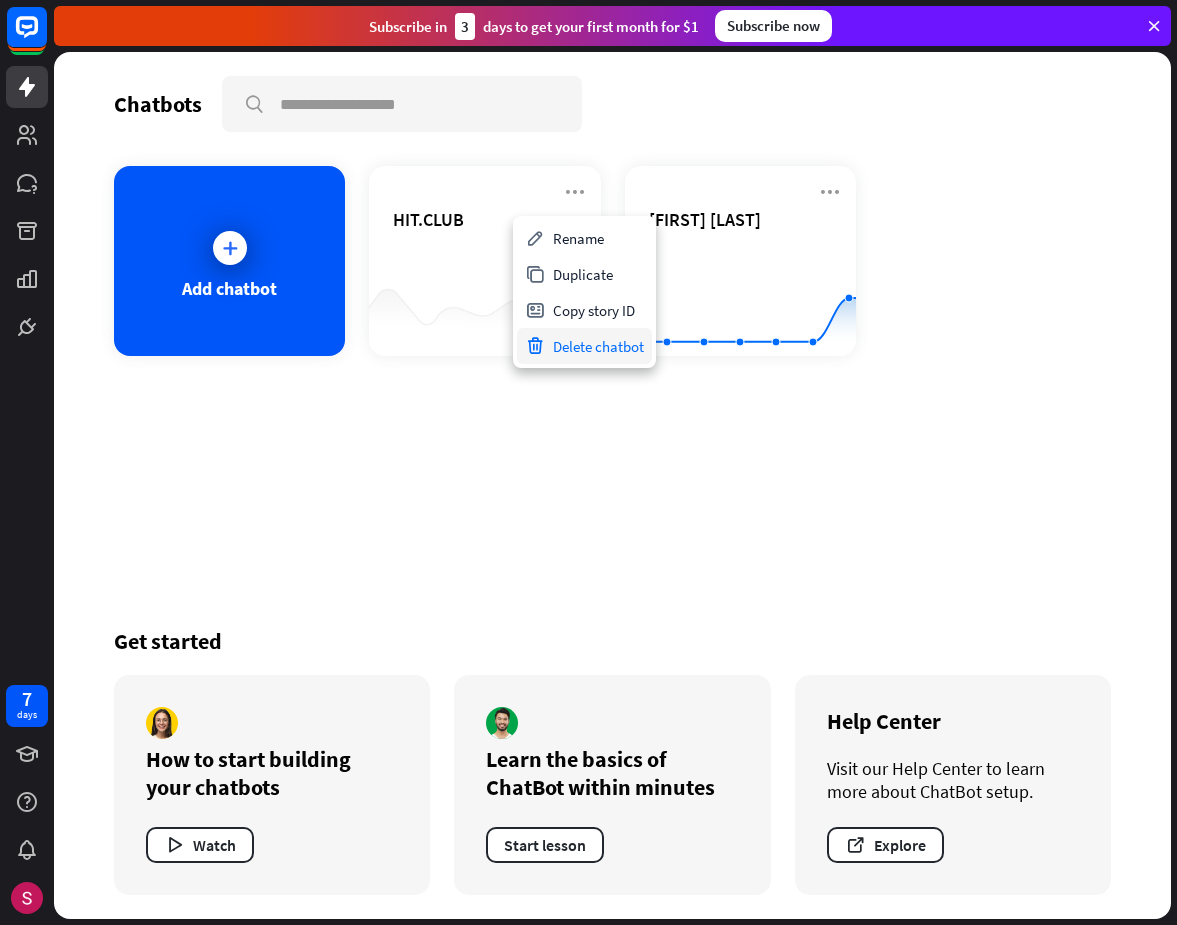 click on "Delete chatbot" at bounding box center (584, 346) 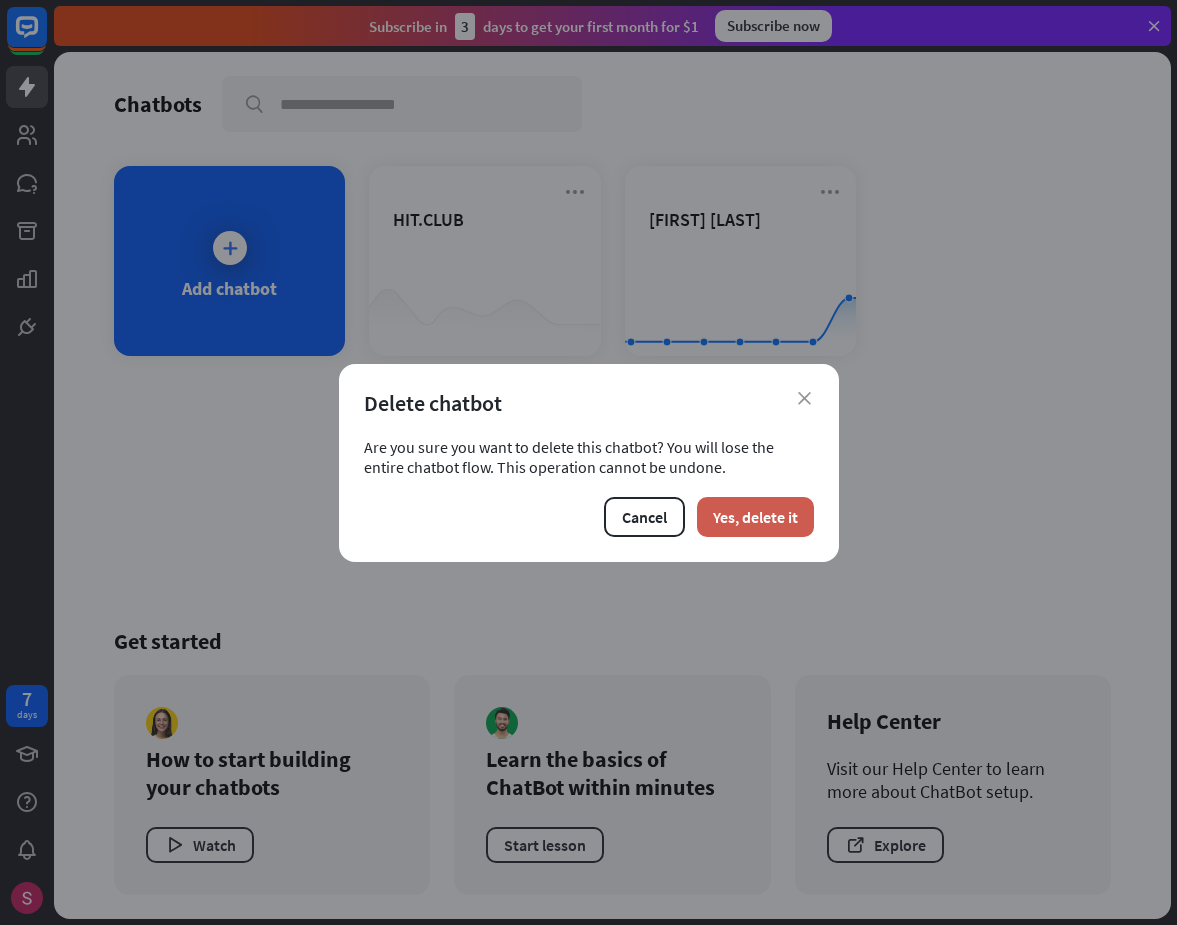 click on "Yes, delete it" at bounding box center (755, 517) 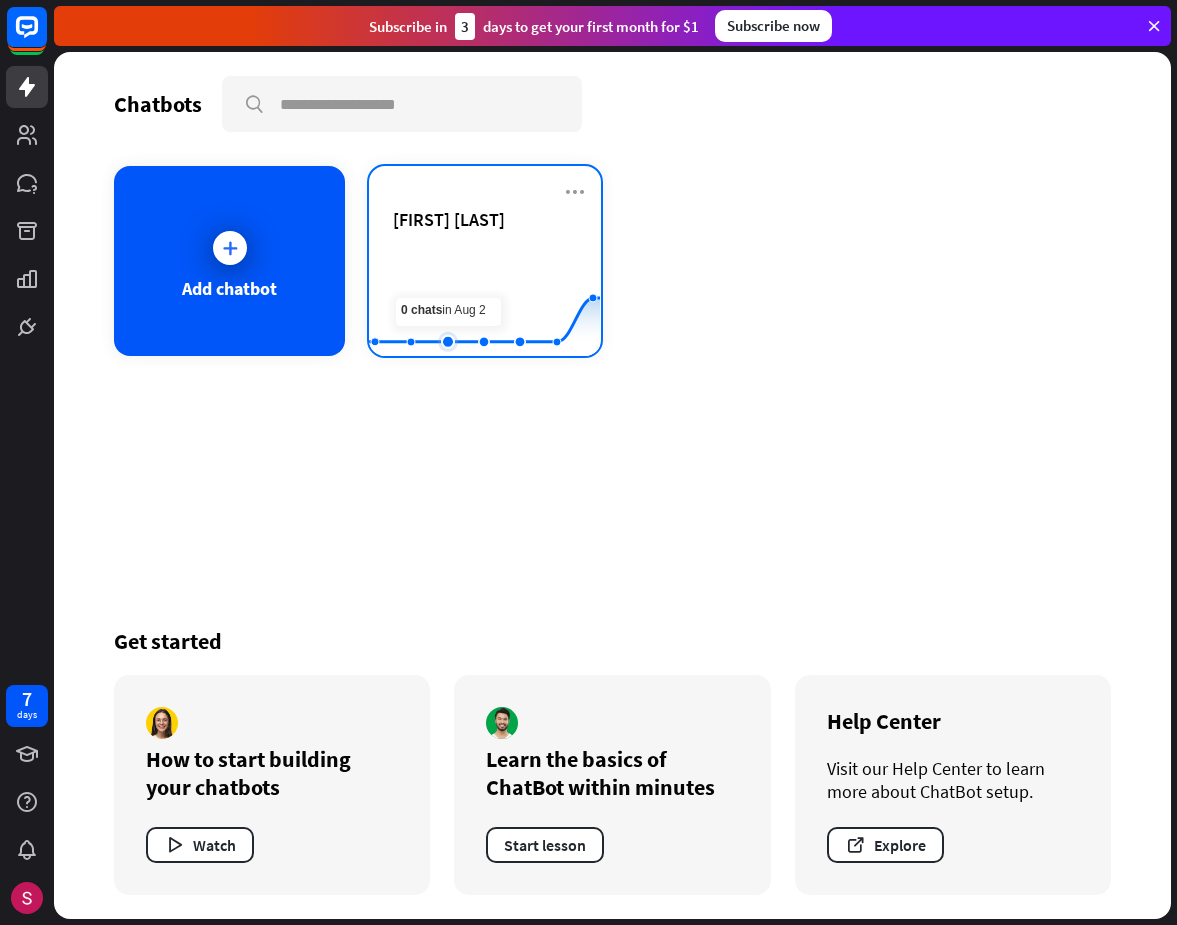 click 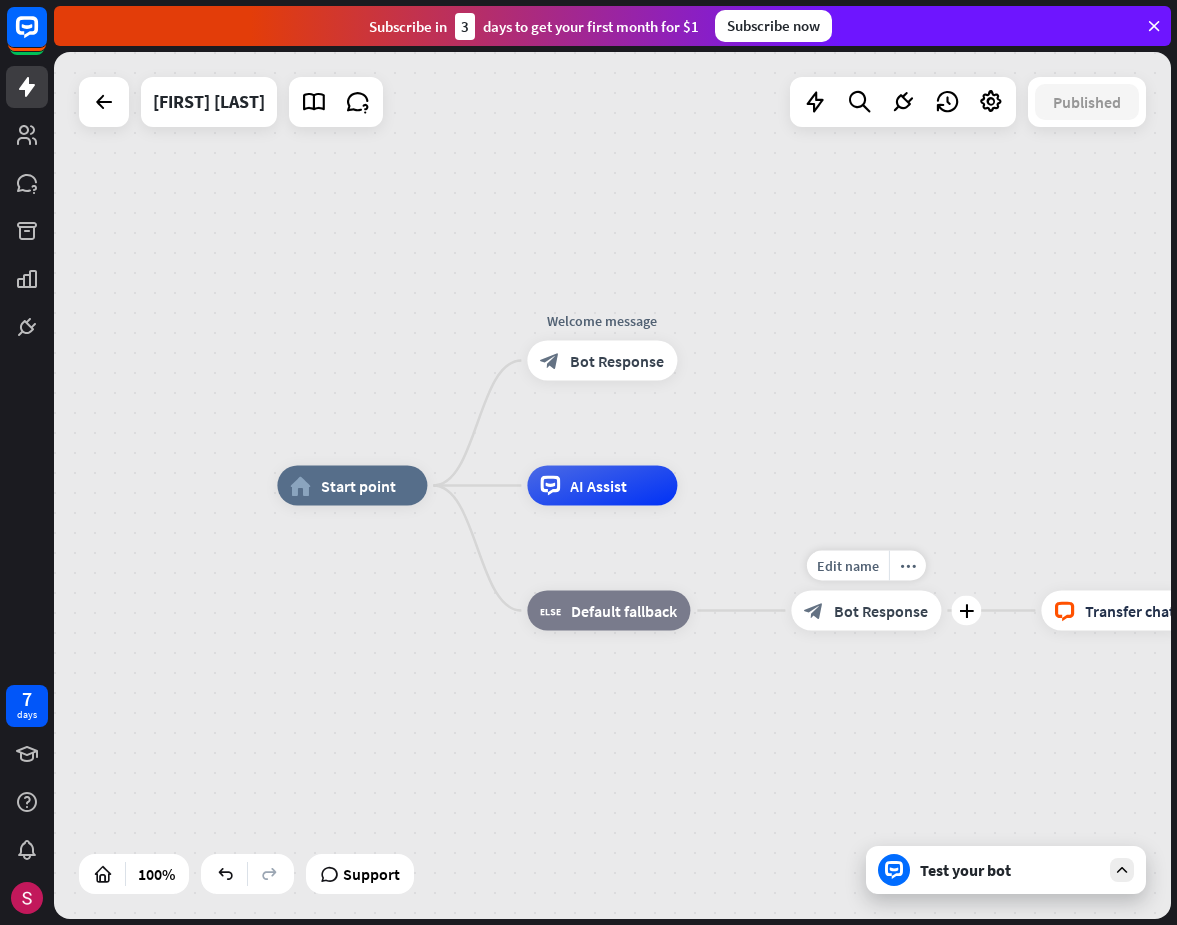 click on "Bot Response" at bounding box center [881, 611] 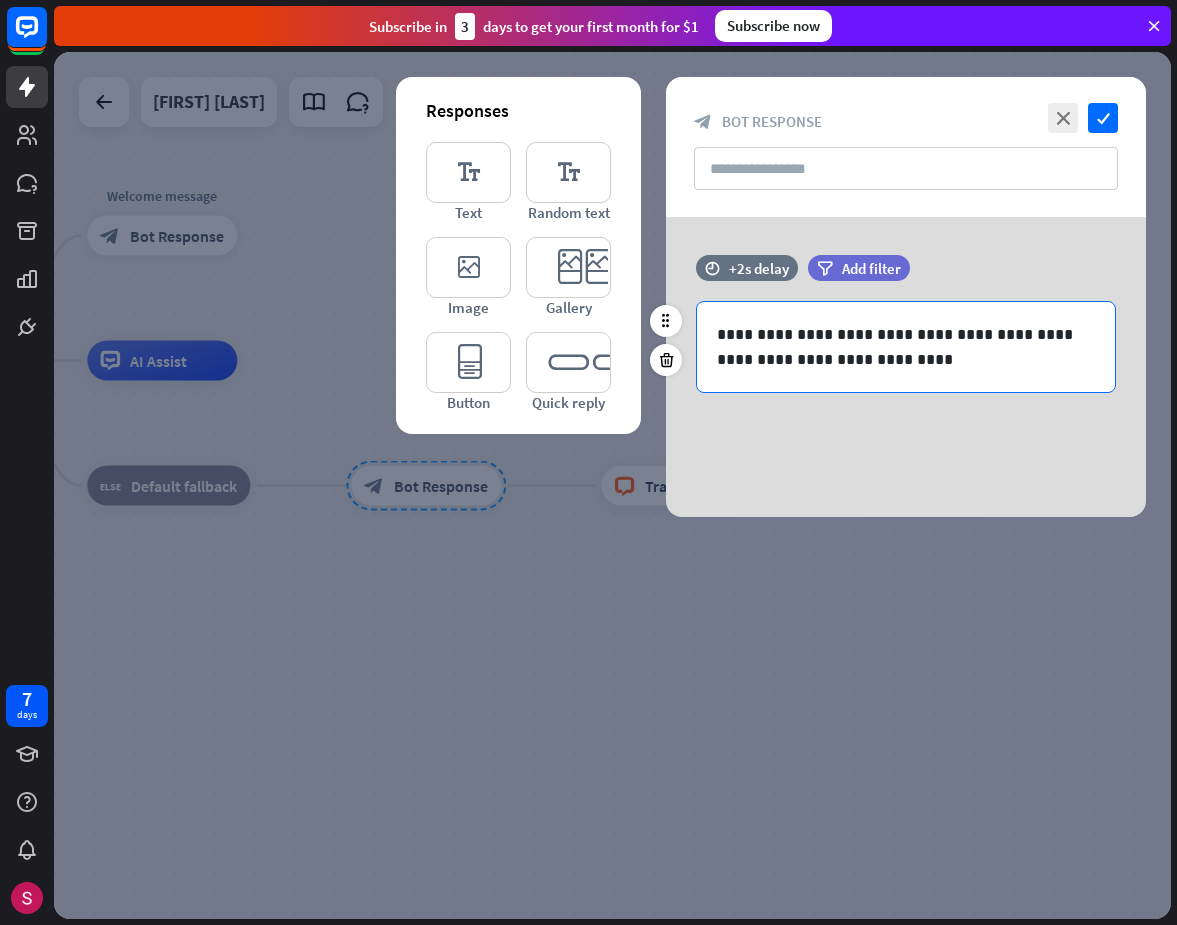click on "**********" at bounding box center (906, 347) 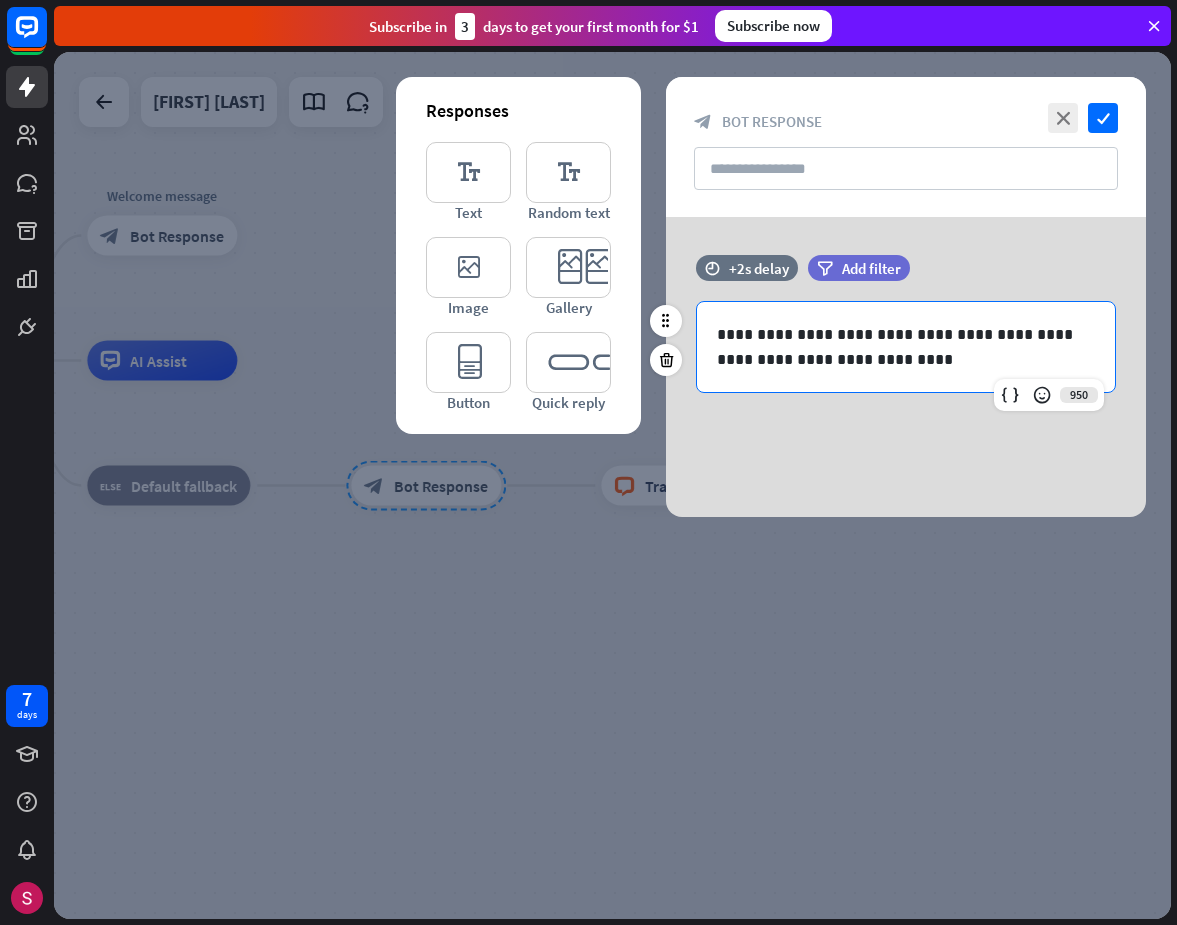 type 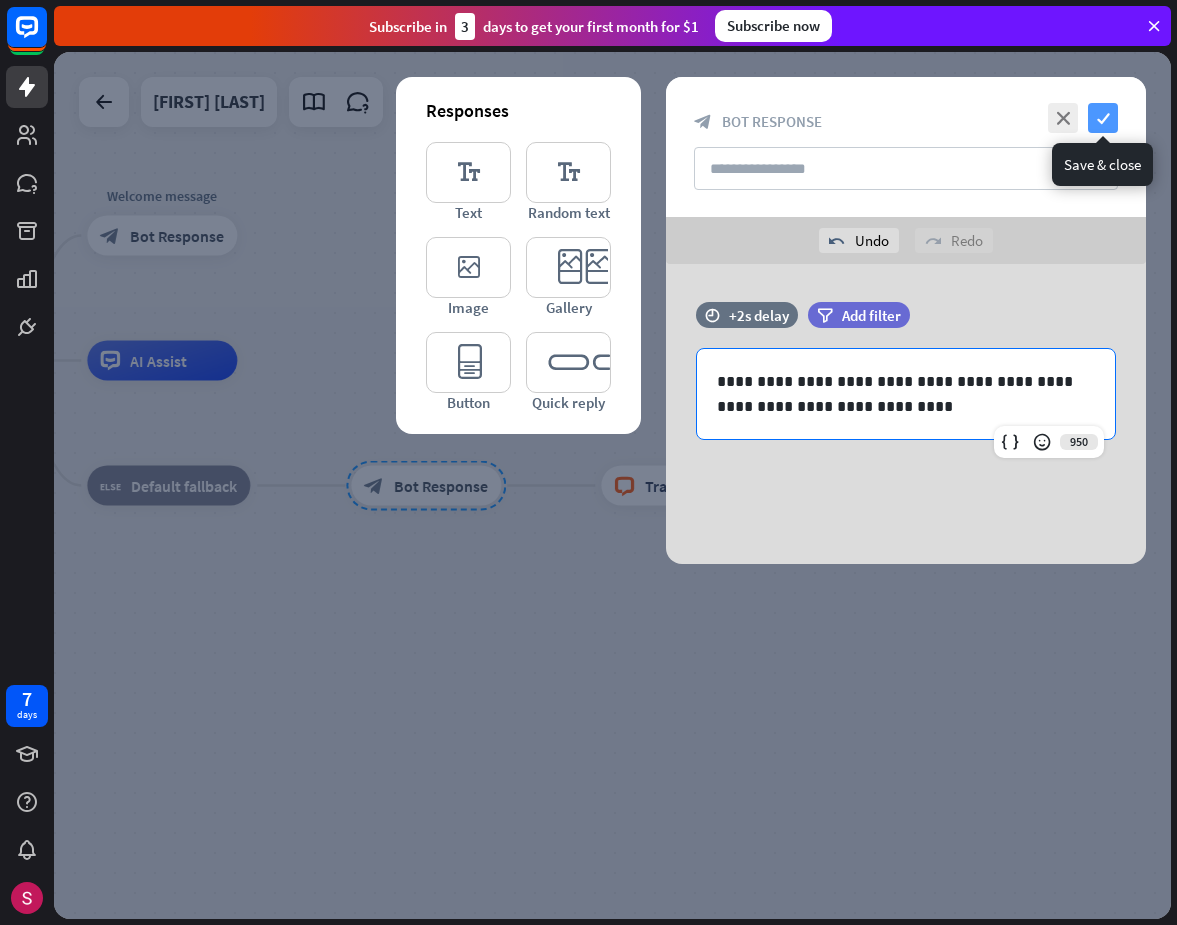 click on "check" at bounding box center [1103, 118] 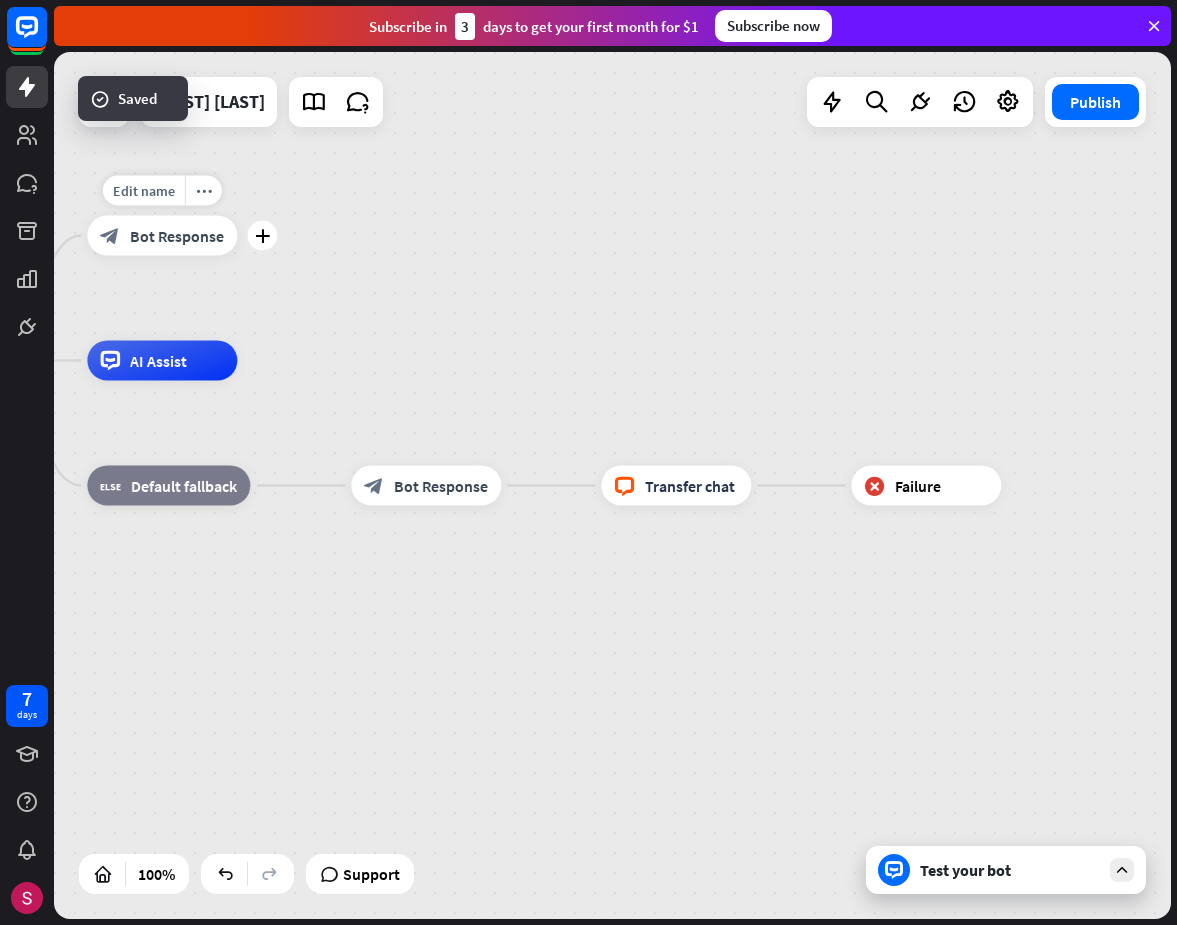 click on "Bot Response" at bounding box center [177, 236] 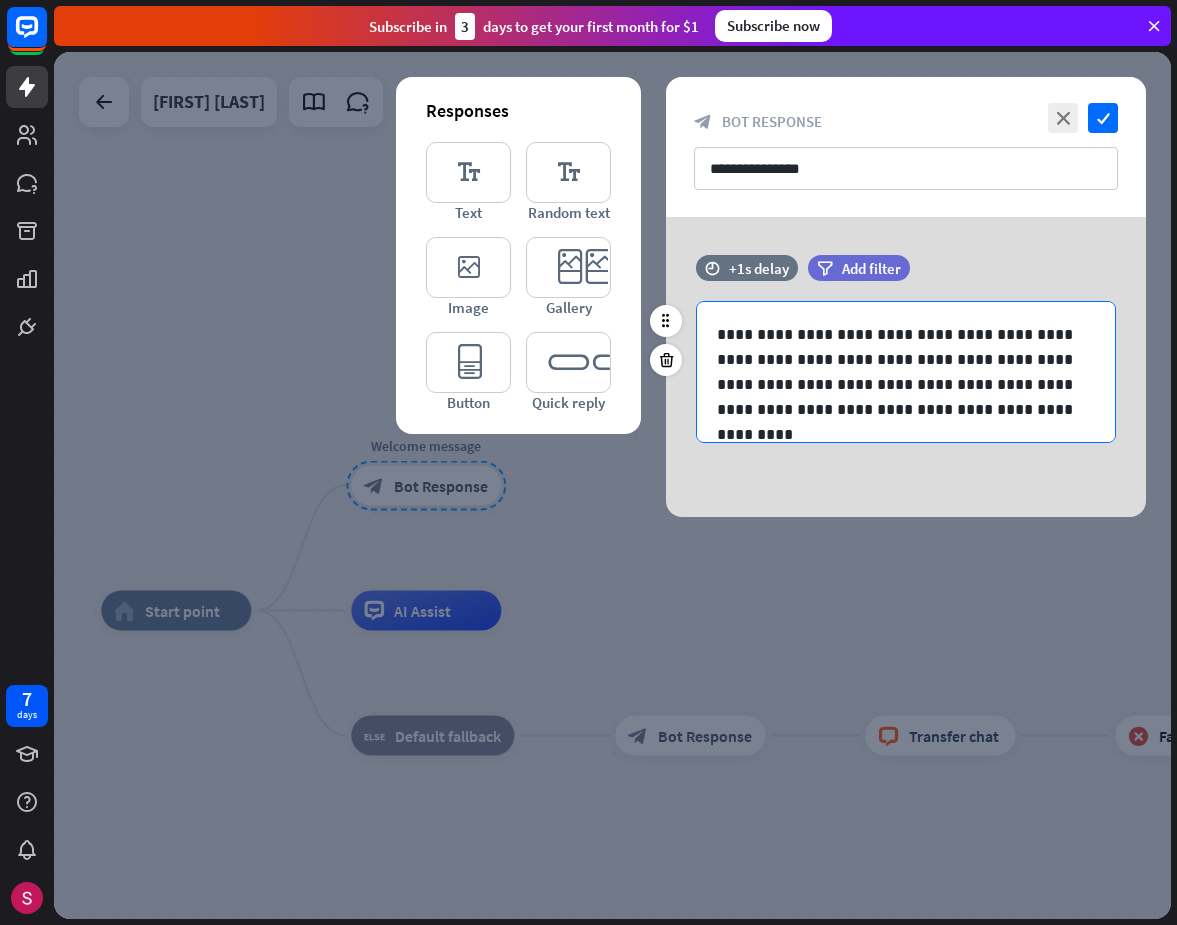 click on "**********" at bounding box center [906, 372] 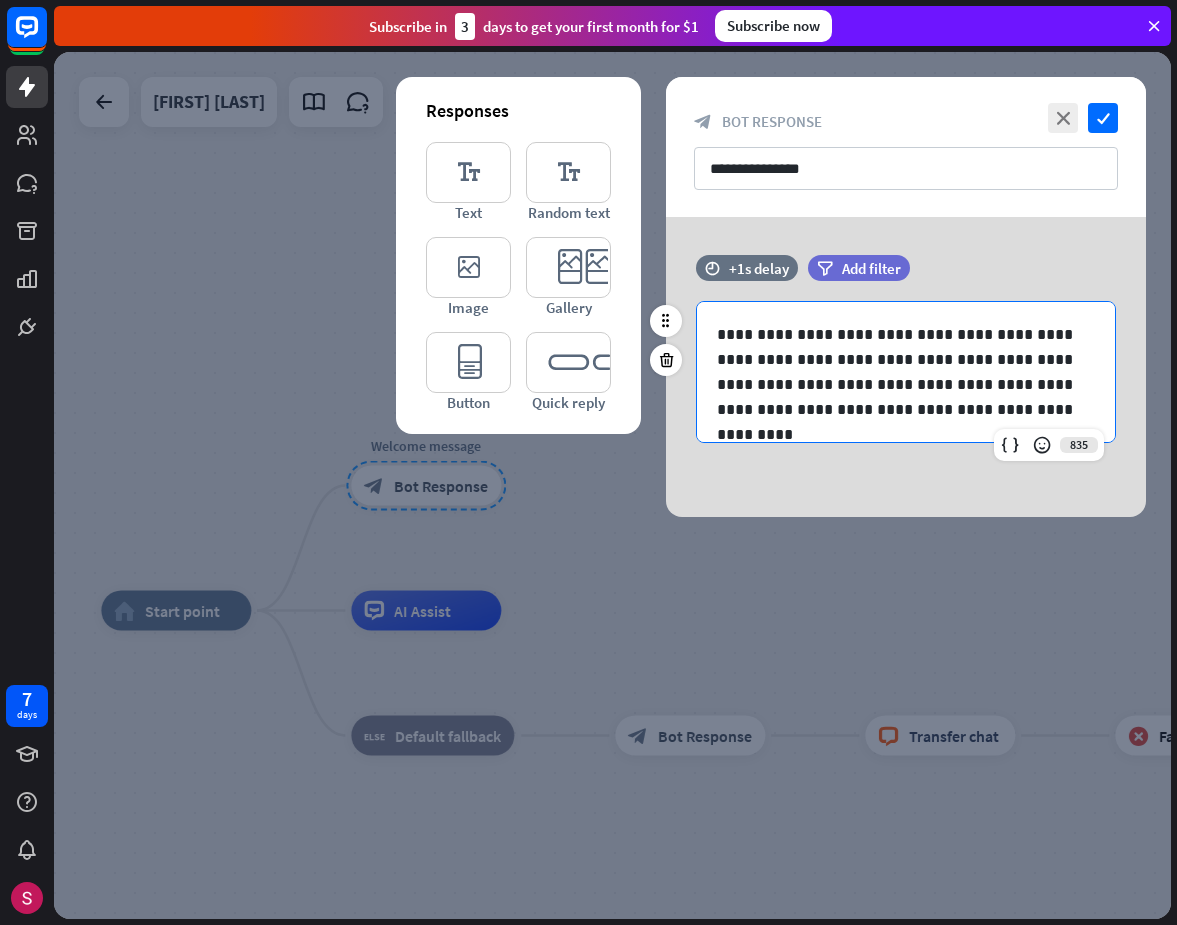 type 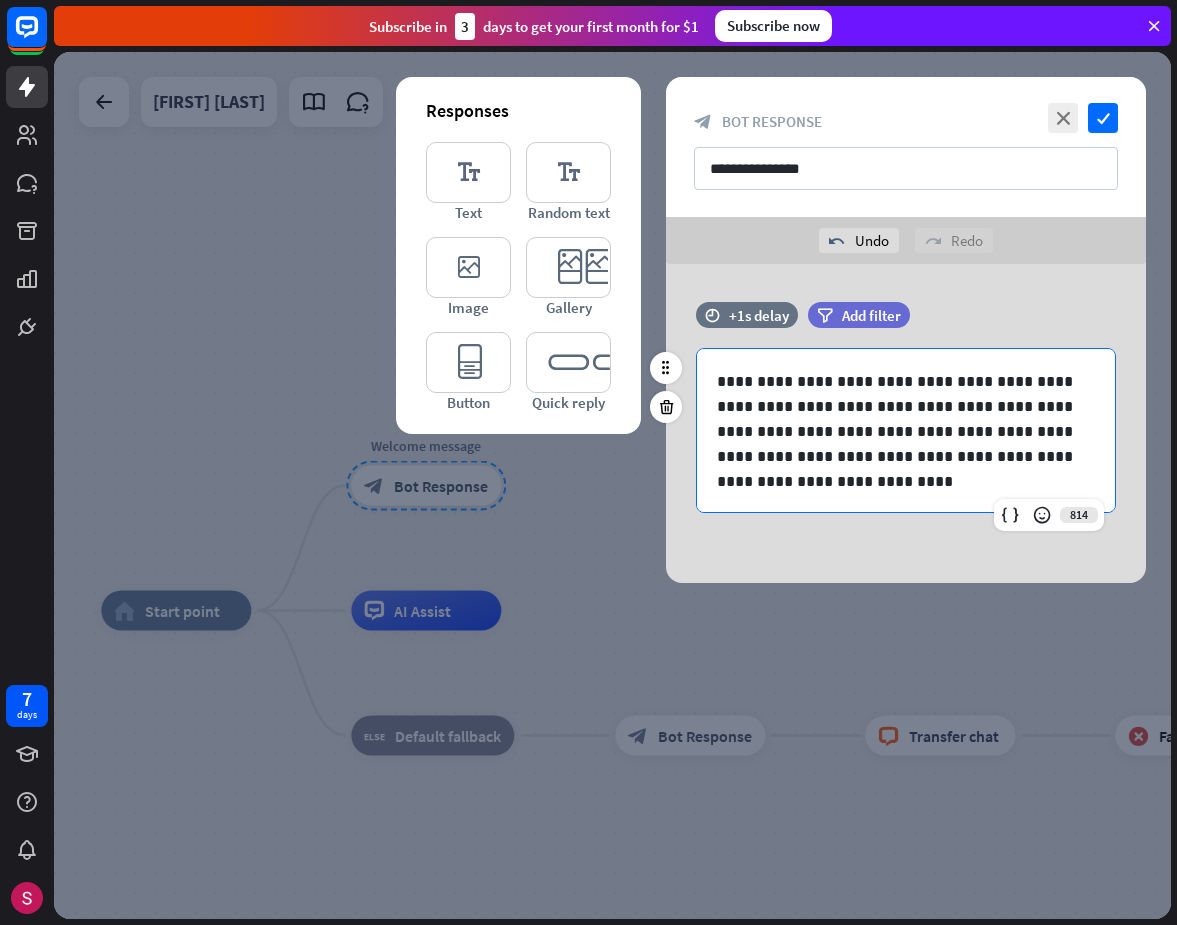 click on "**********" at bounding box center [898, 431] 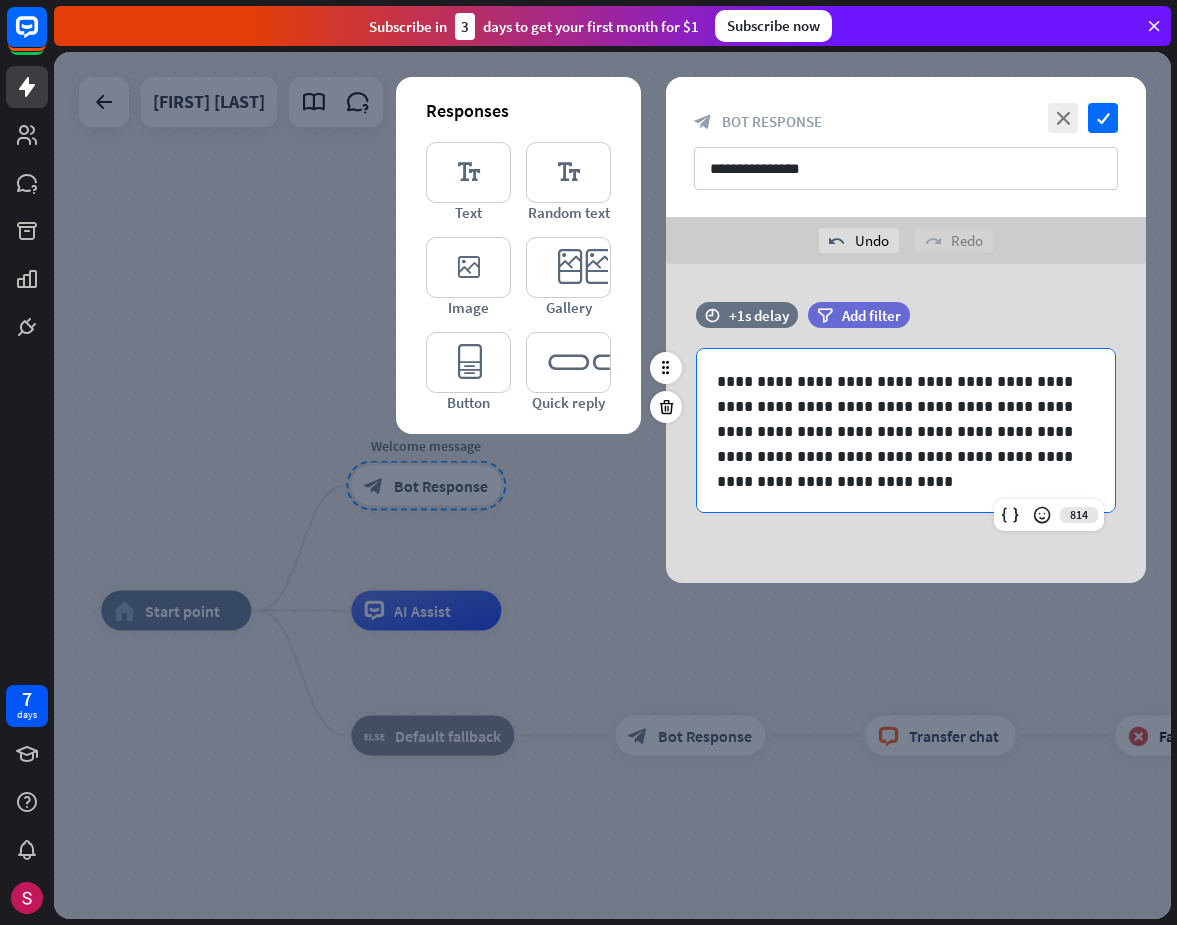 click on "**********" at bounding box center (906, 431) 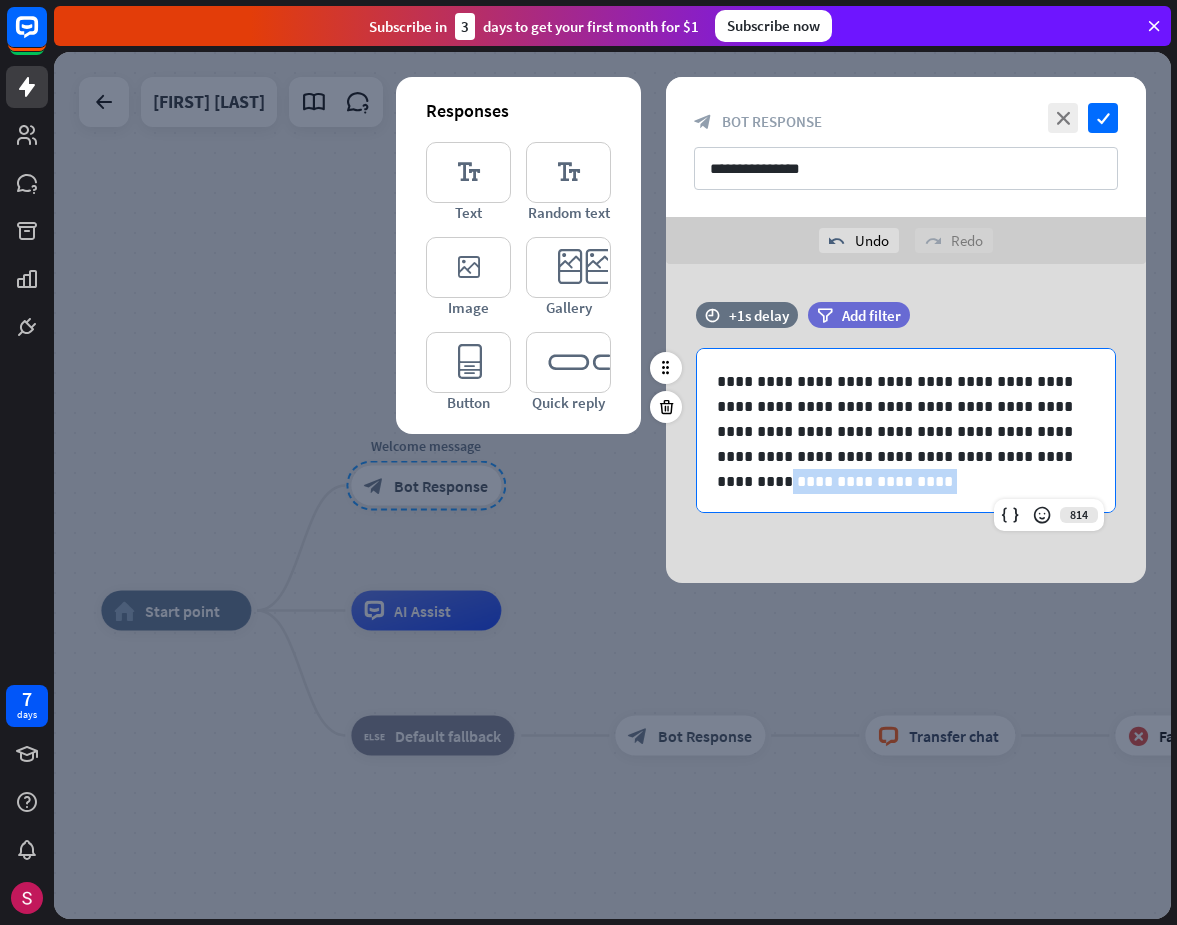 drag, startPoint x: 992, startPoint y: 454, endPoint x: 1055, endPoint y: 473, distance: 65.802734 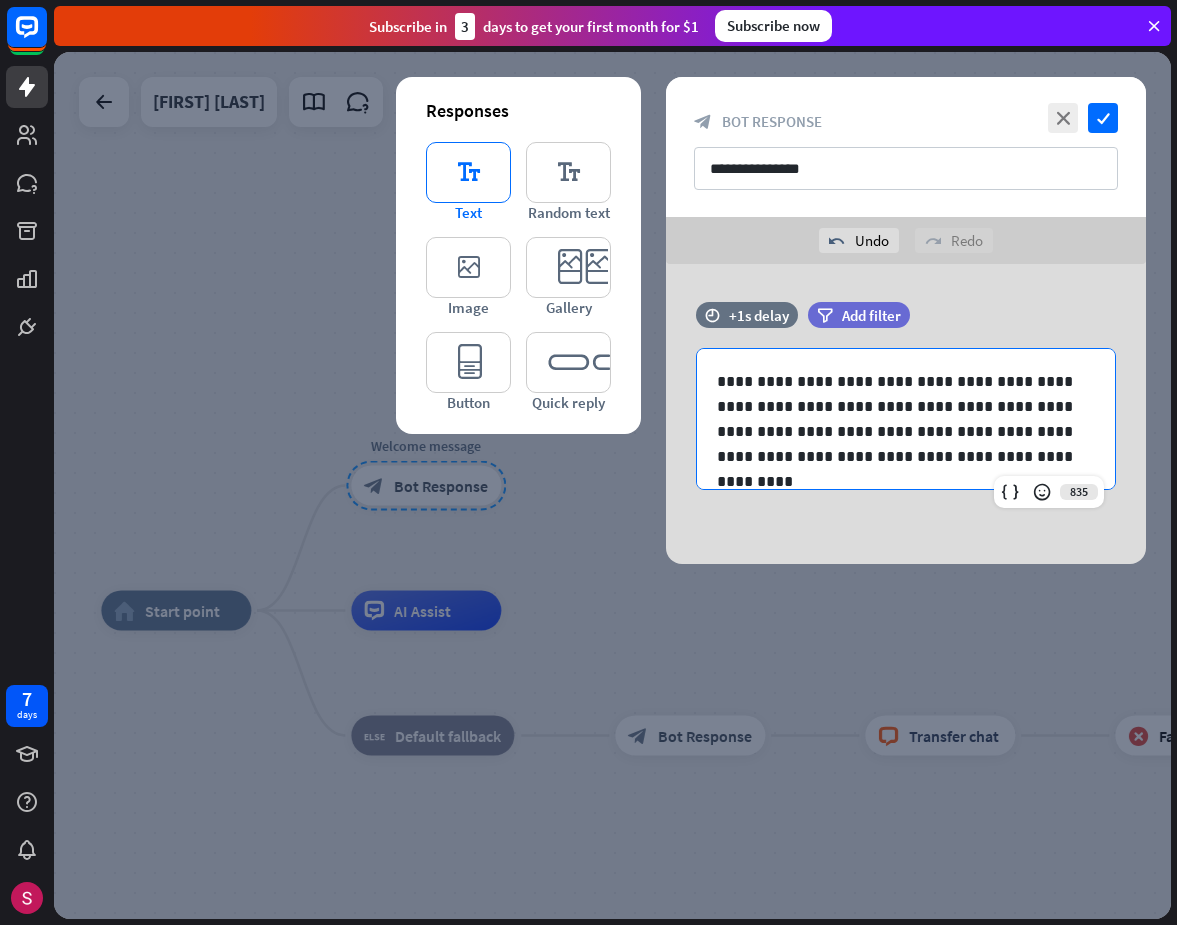 click on "editor_text" at bounding box center [468, 172] 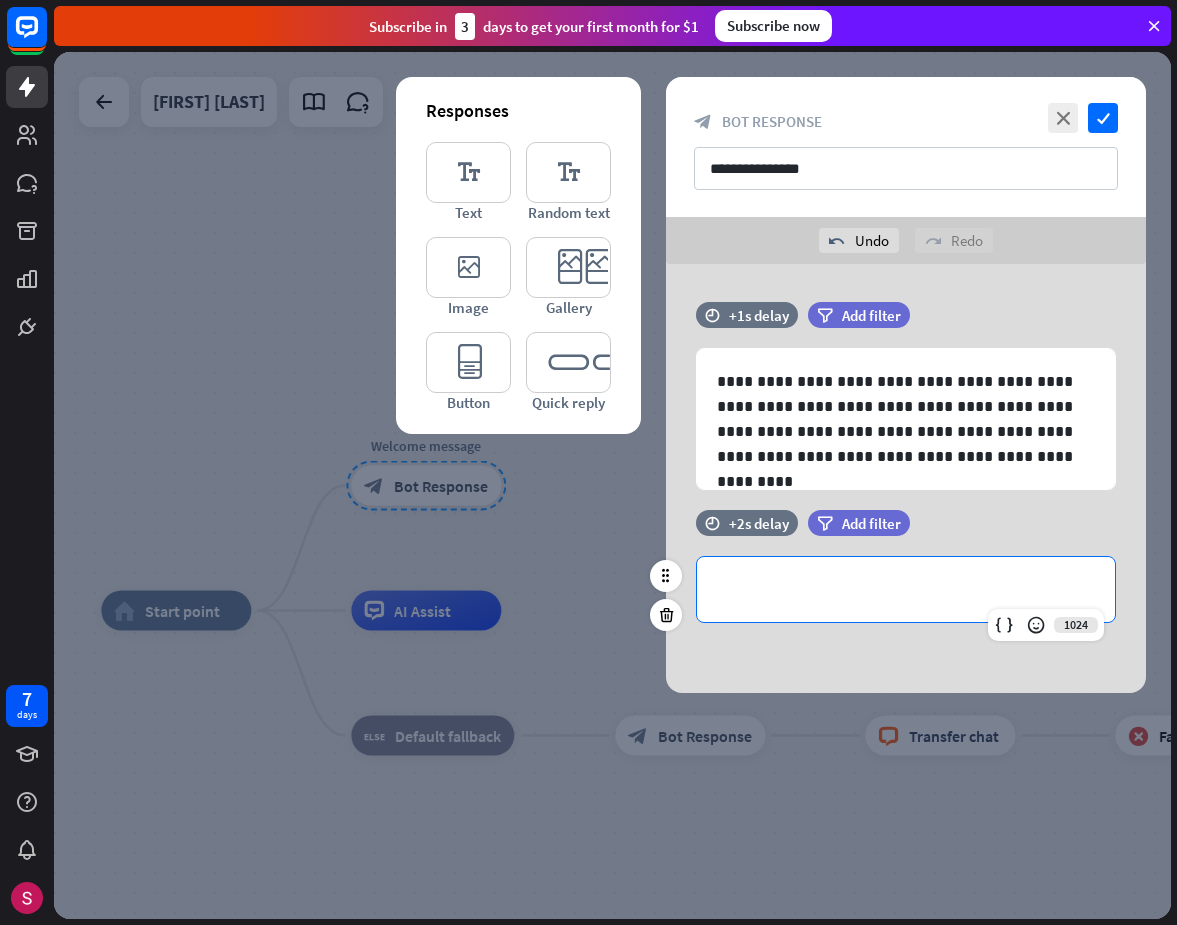 click on "**********" at bounding box center (906, 589) 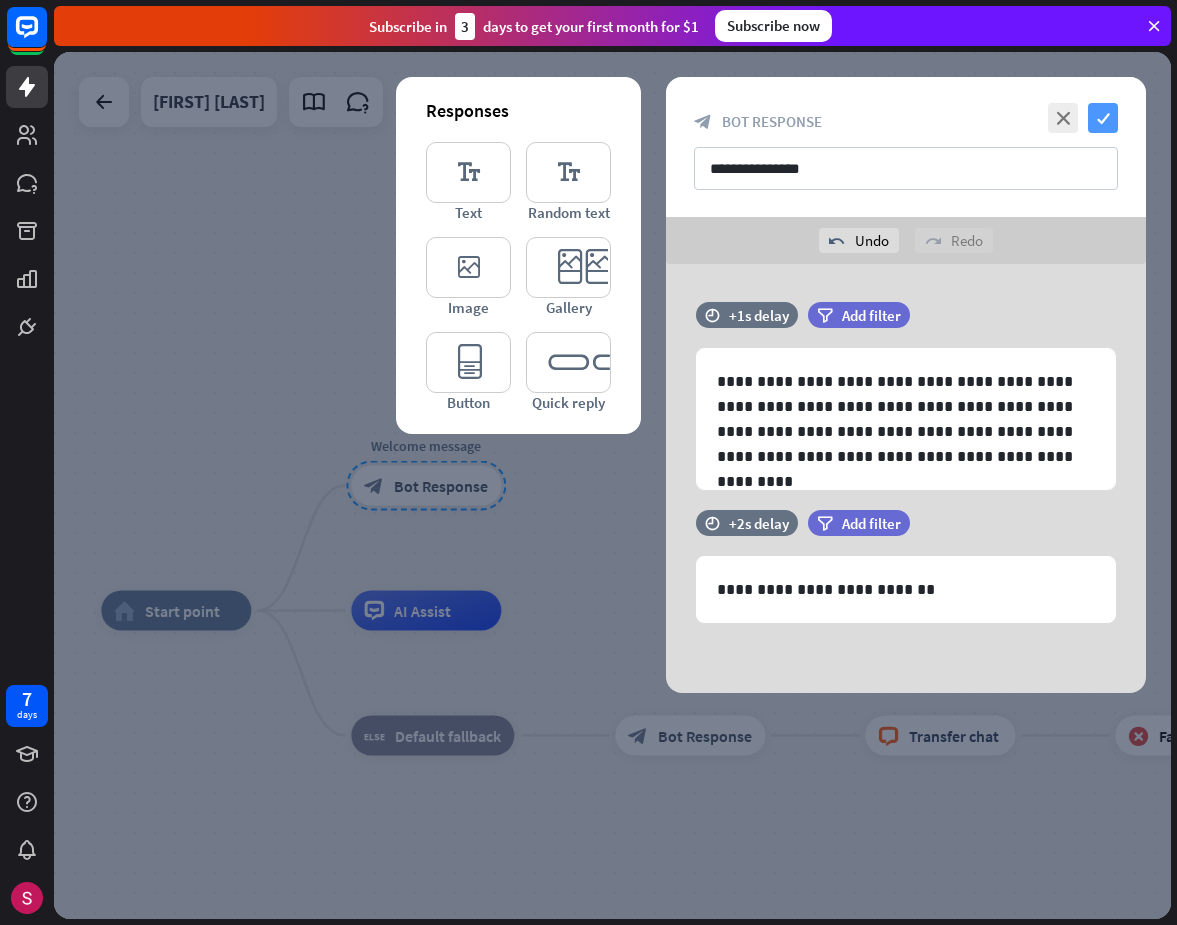 click on "check" at bounding box center (1103, 118) 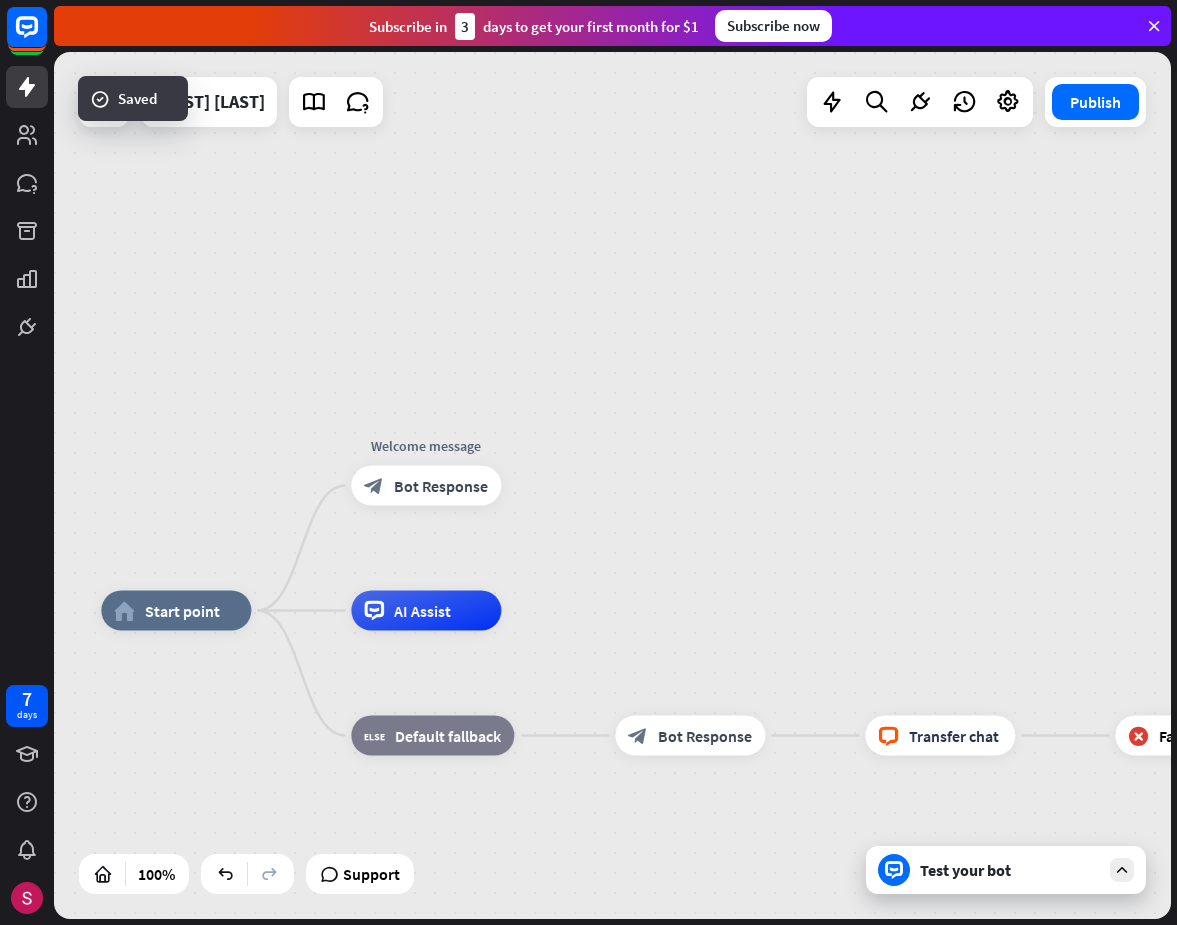 click on "Test your bot" at bounding box center (1006, 870) 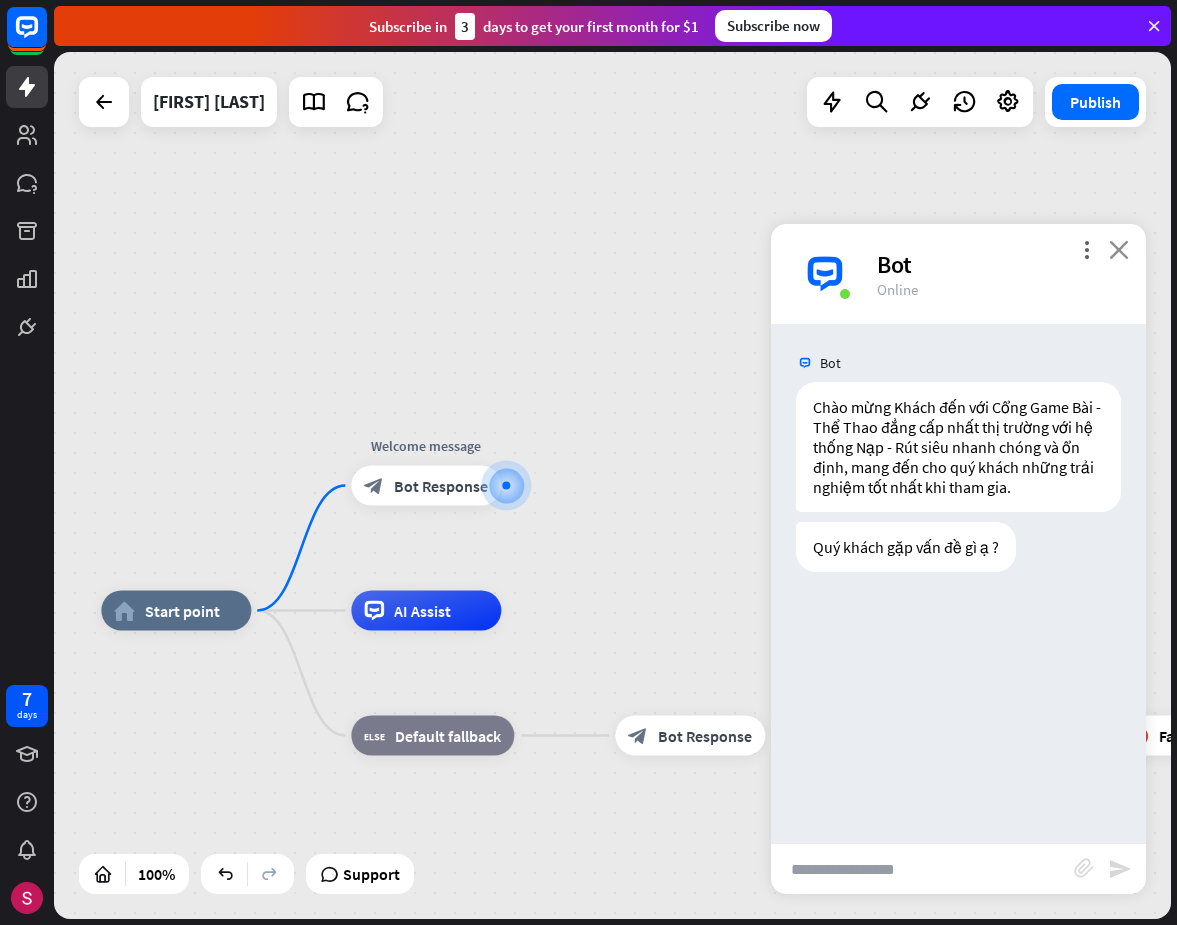 click on "close" at bounding box center [1119, 249] 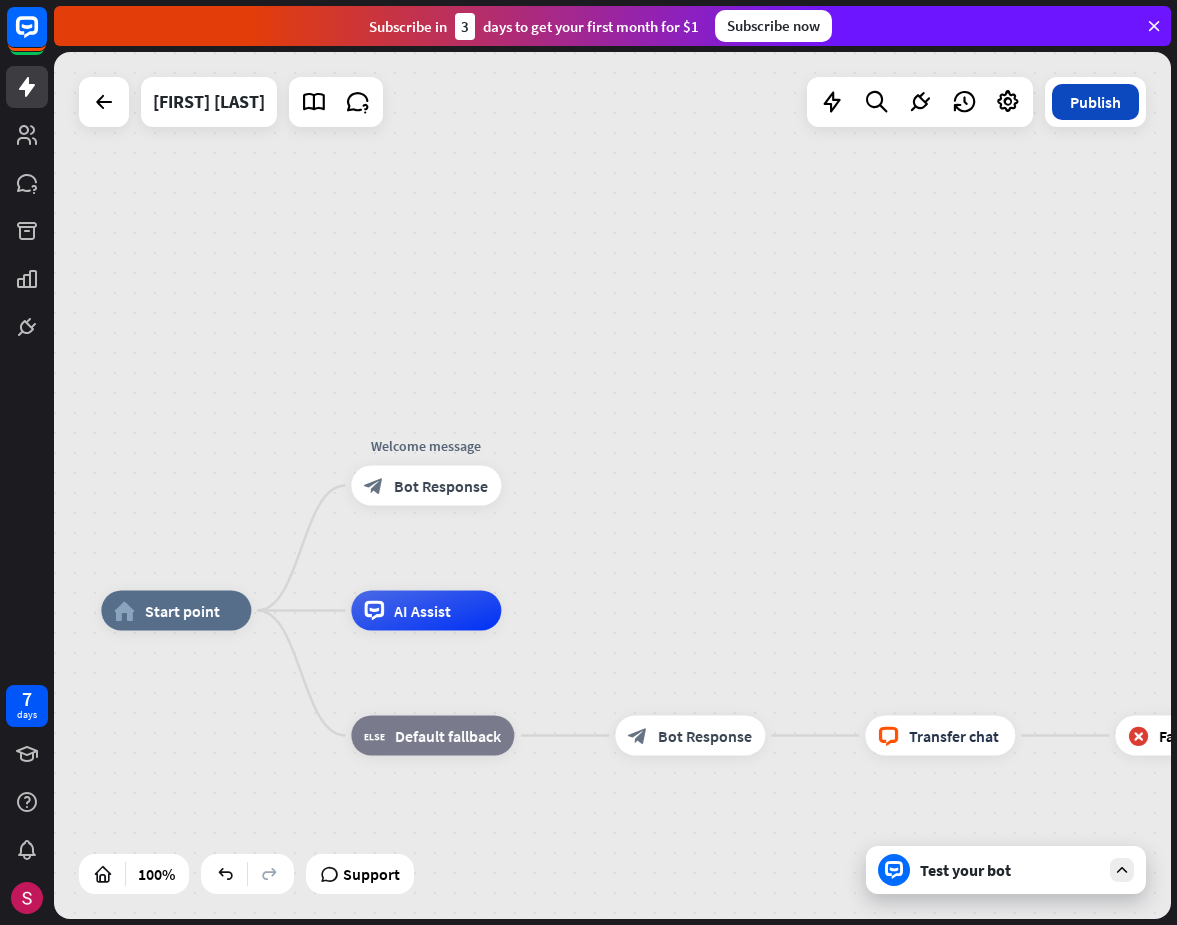 click on "Publish" at bounding box center [1095, 102] 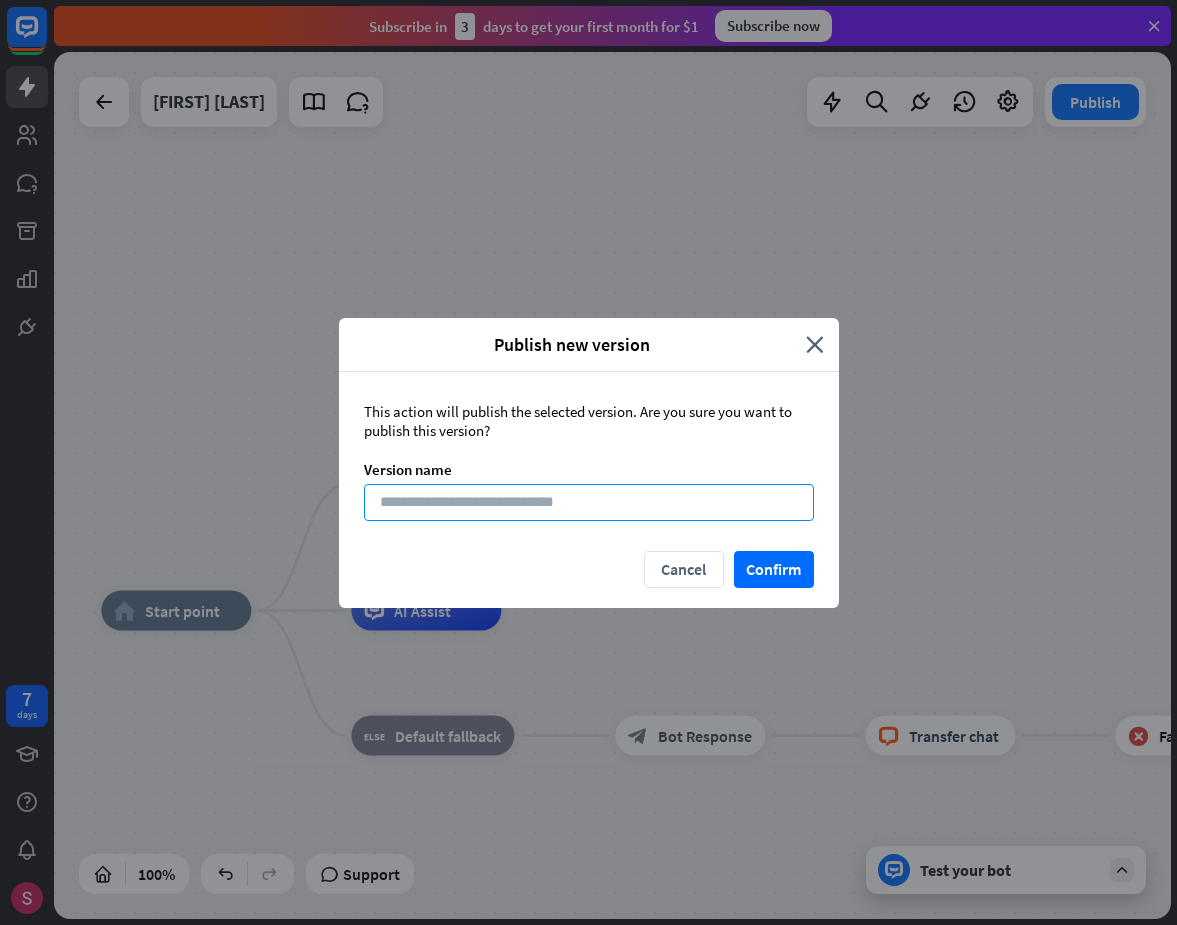 click at bounding box center (589, 502) 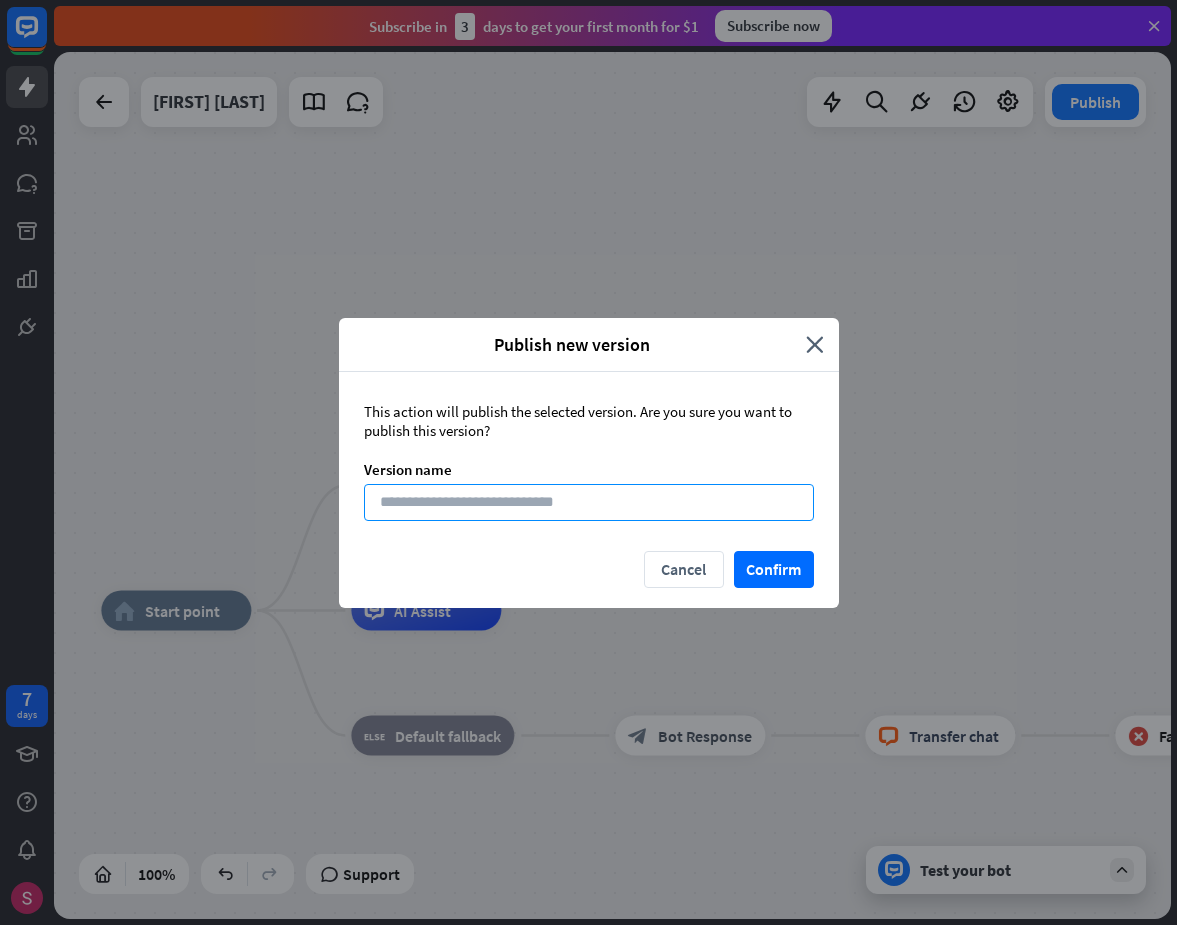 click at bounding box center [589, 502] 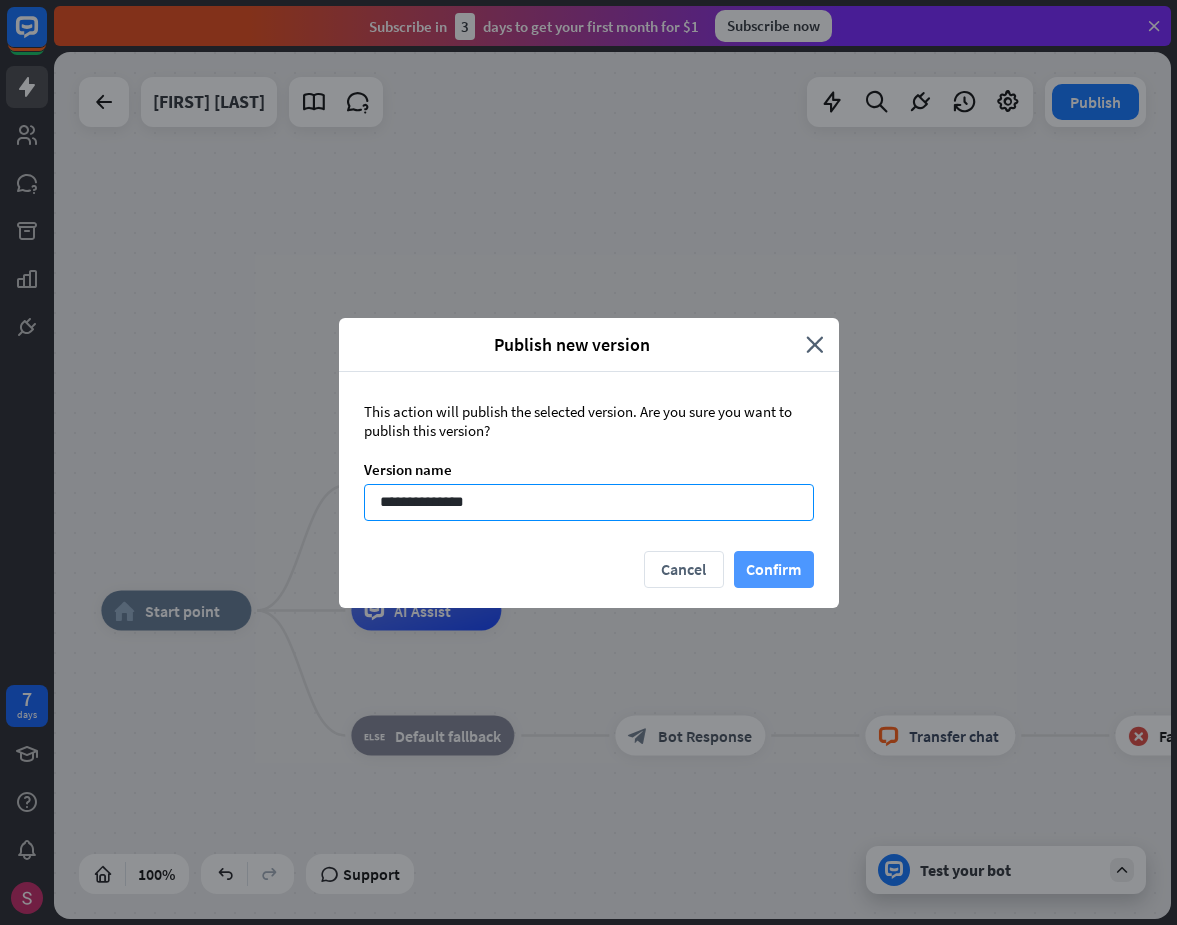 type on "**********" 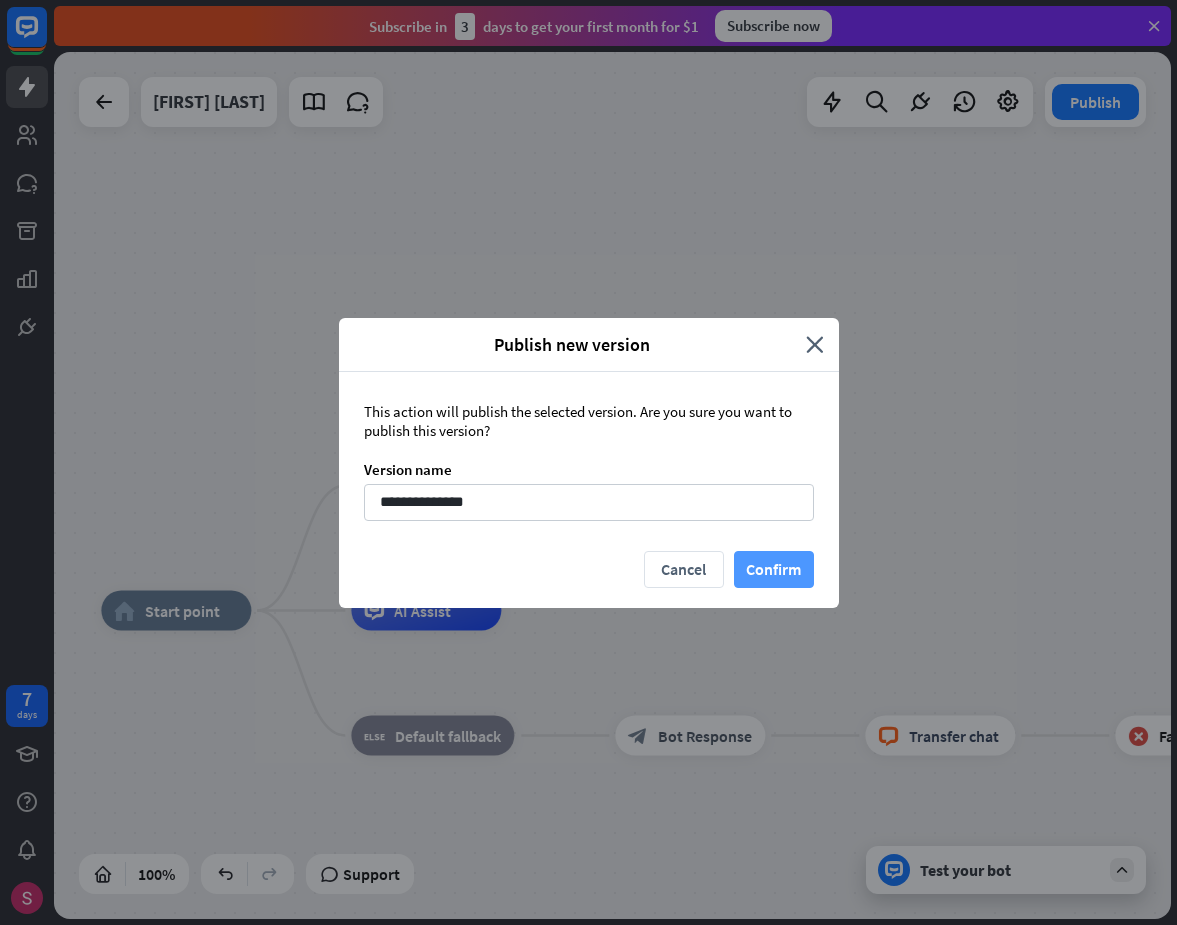 click on "Confirm" at bounding box center [774, 569] 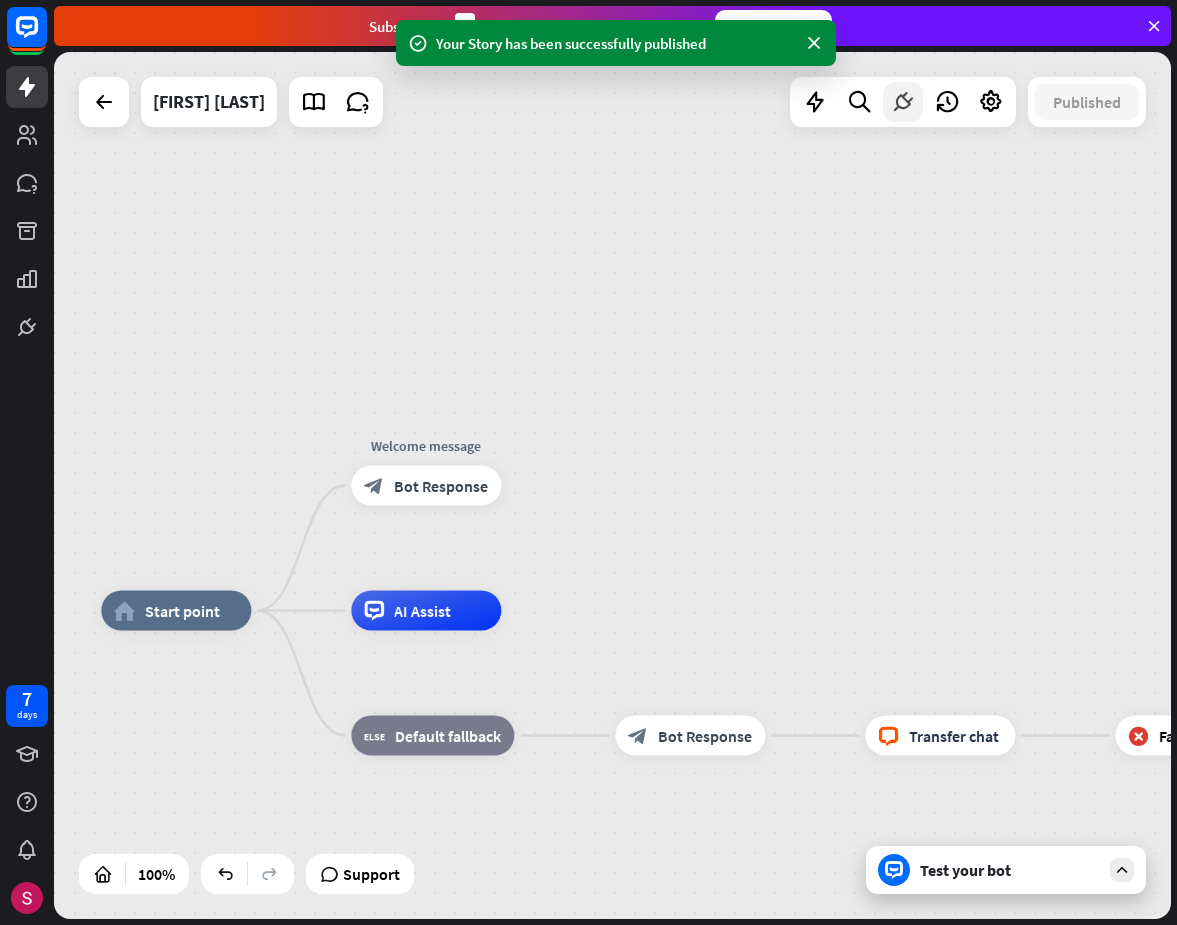 click at bounding box center (903, 102) 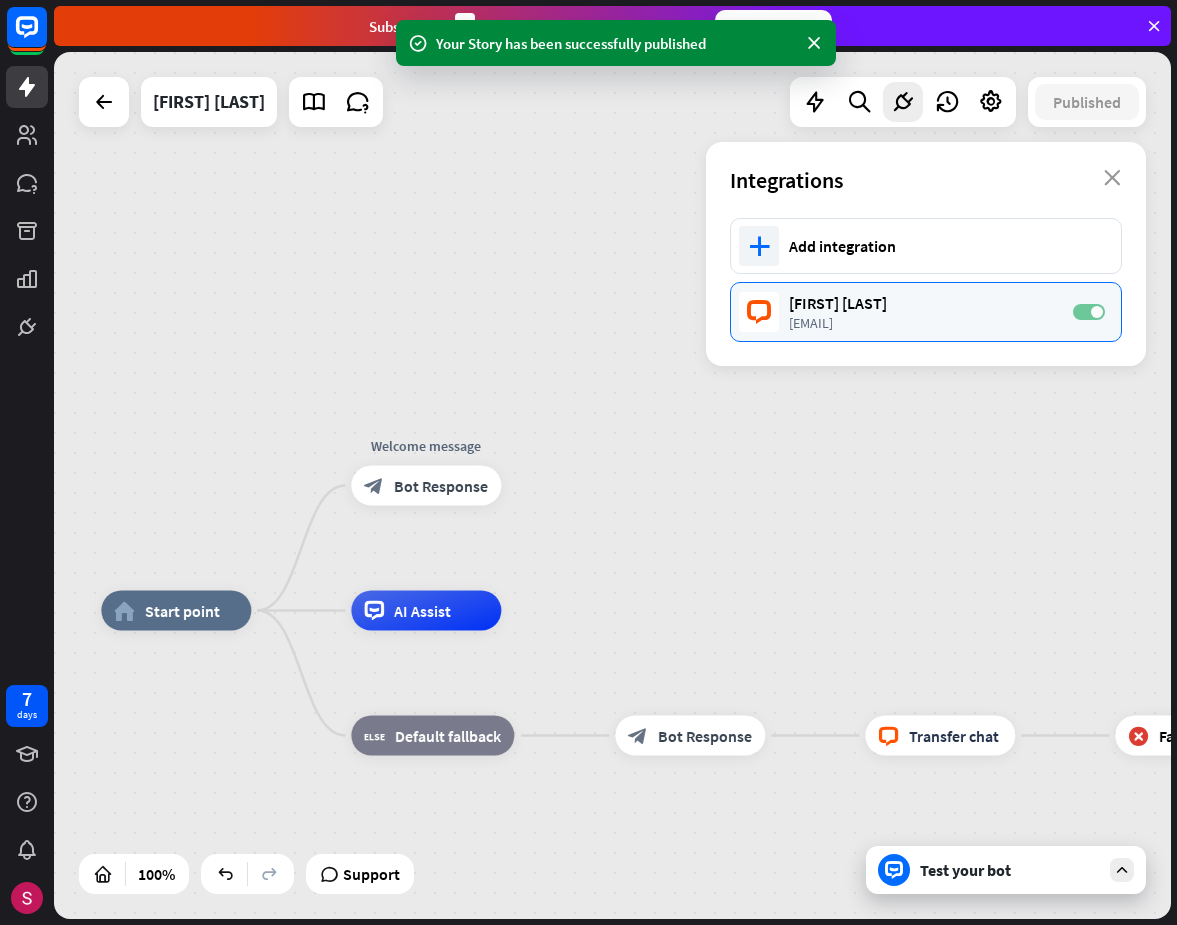 click on "ON" at bounding box center (1089, 312) 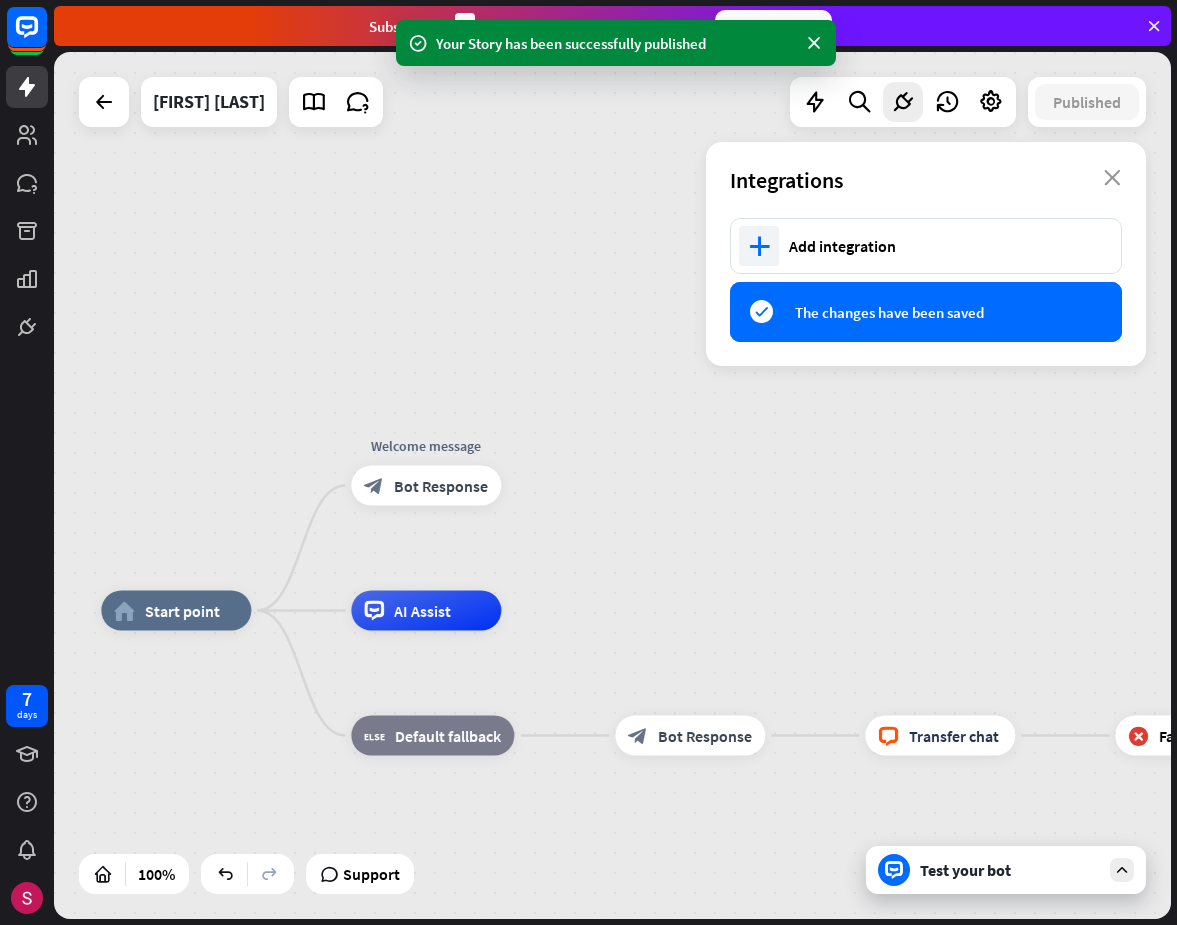 click on "The changes have been saved" at bounding box center [943, 312] 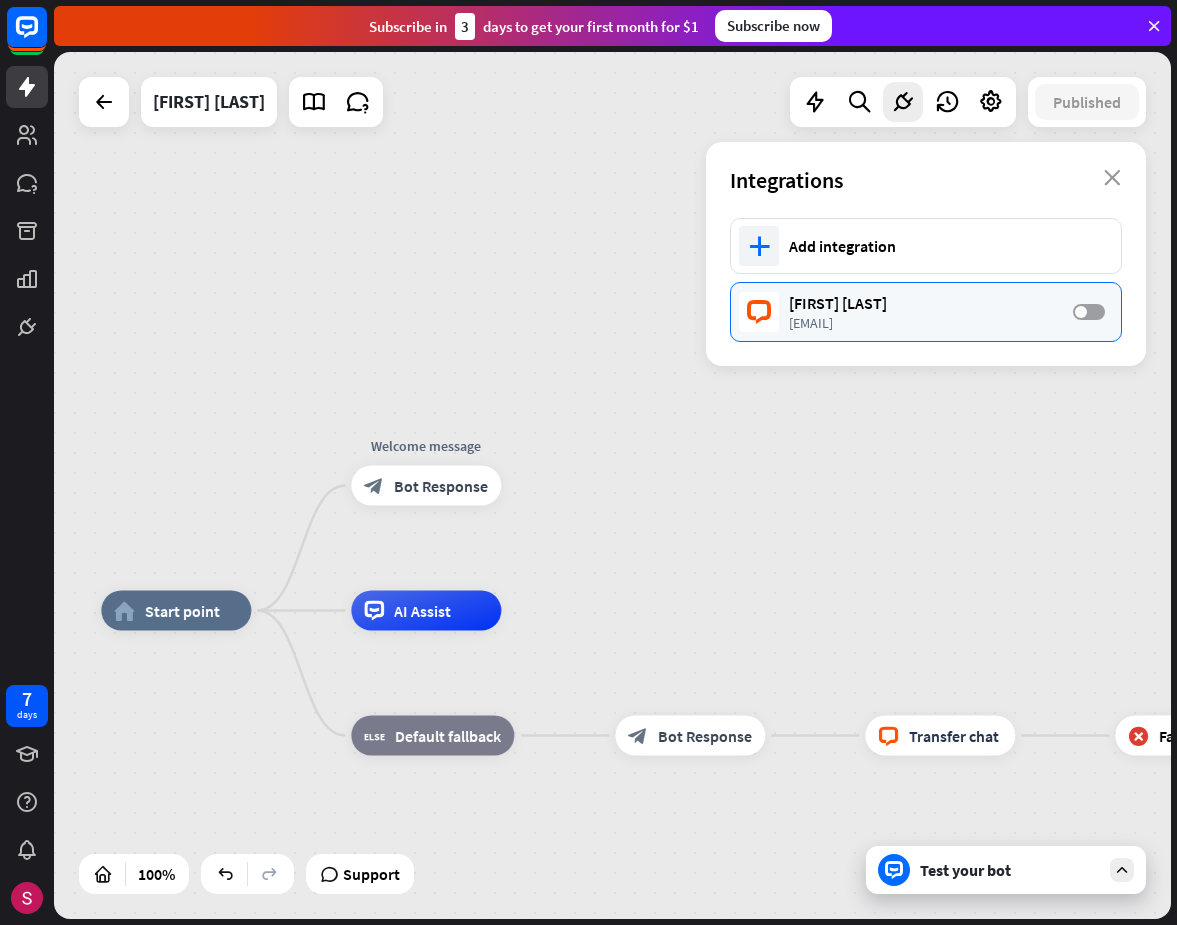 click on "OFF" at bounding box center (1089, 312) 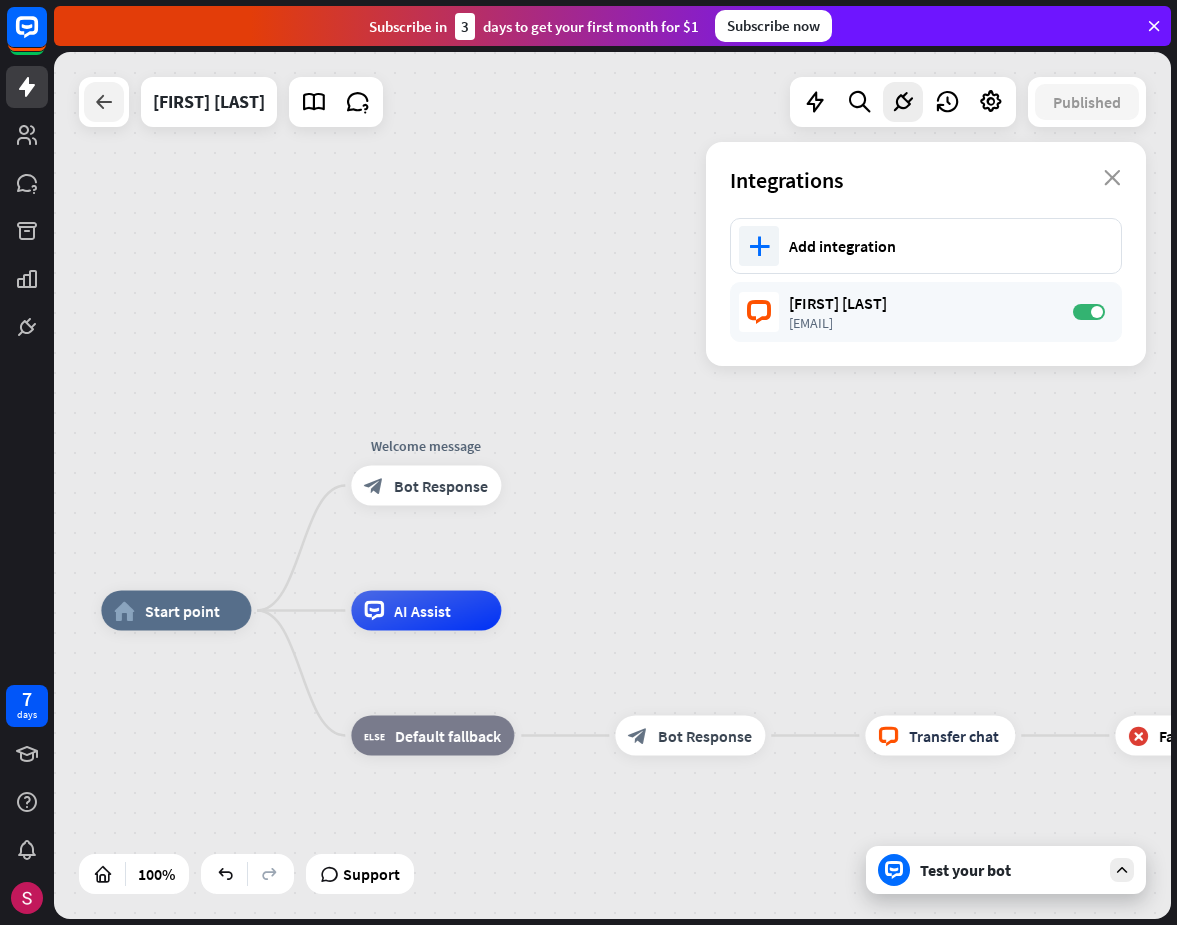 click at bounding box center (104, 102) 